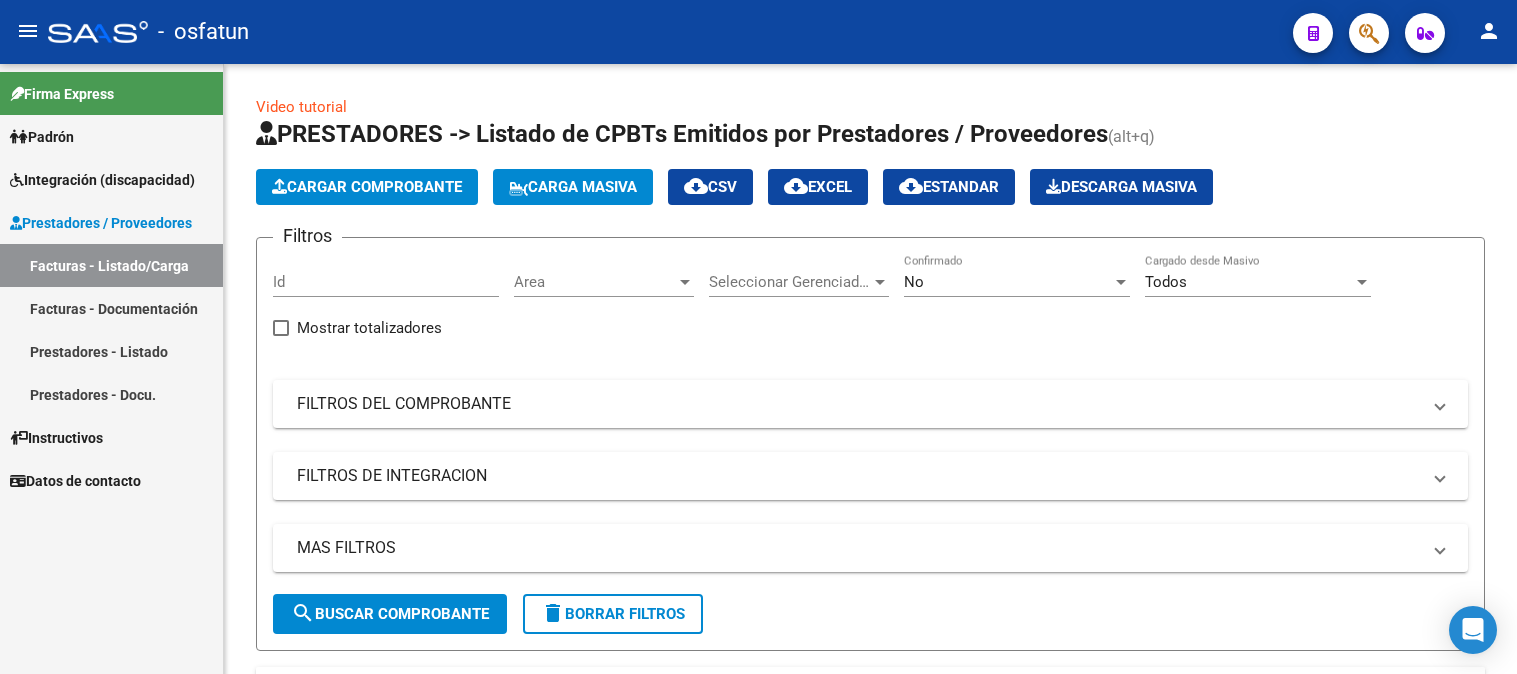 scroll, scrollTop: 0, scrollLeft: 0, axis: both 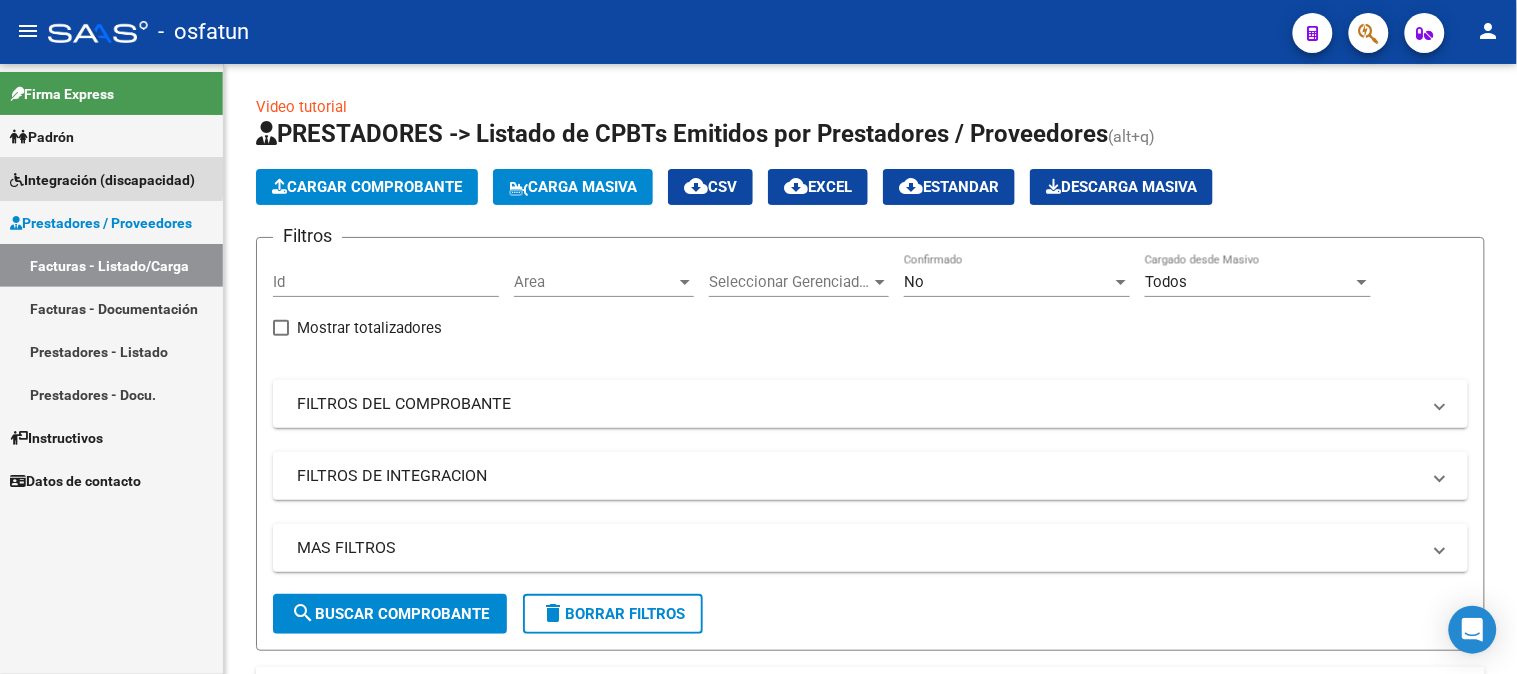 click on "Integración (discapacidad)" at bounding box center [102, 180] 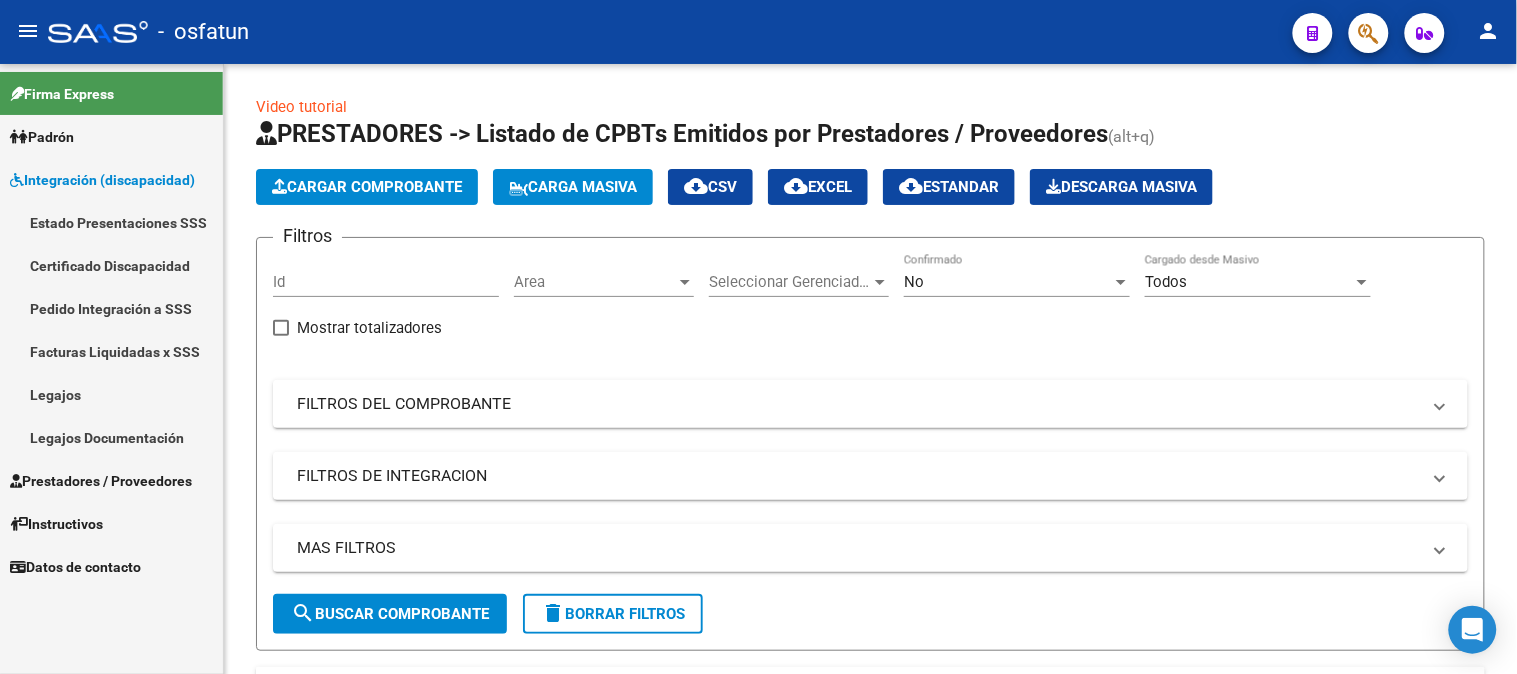 click on "Legajos" at bounding box center (111, 394) 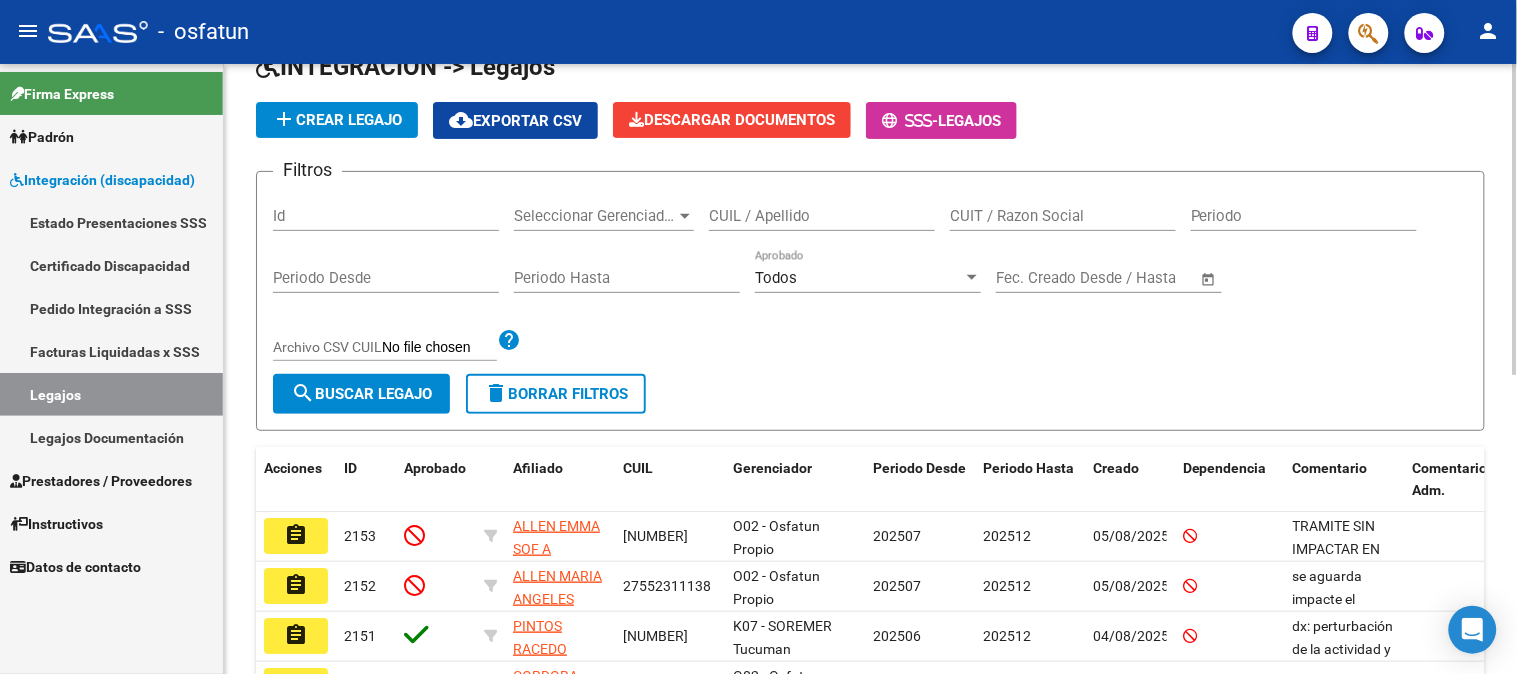 scroll, scrollTop: 222, scrollLeft: 0, axis: vertical 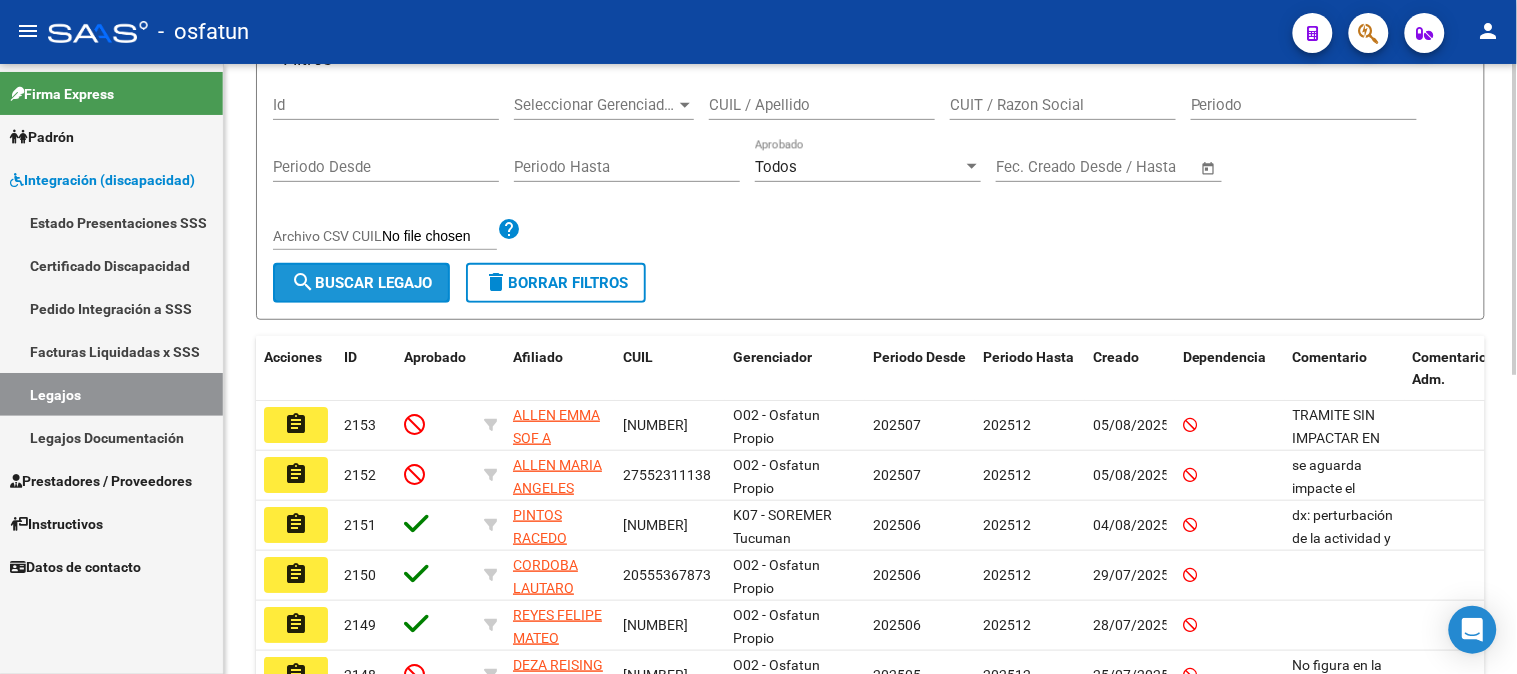 click on "search  Buscar Legajo" 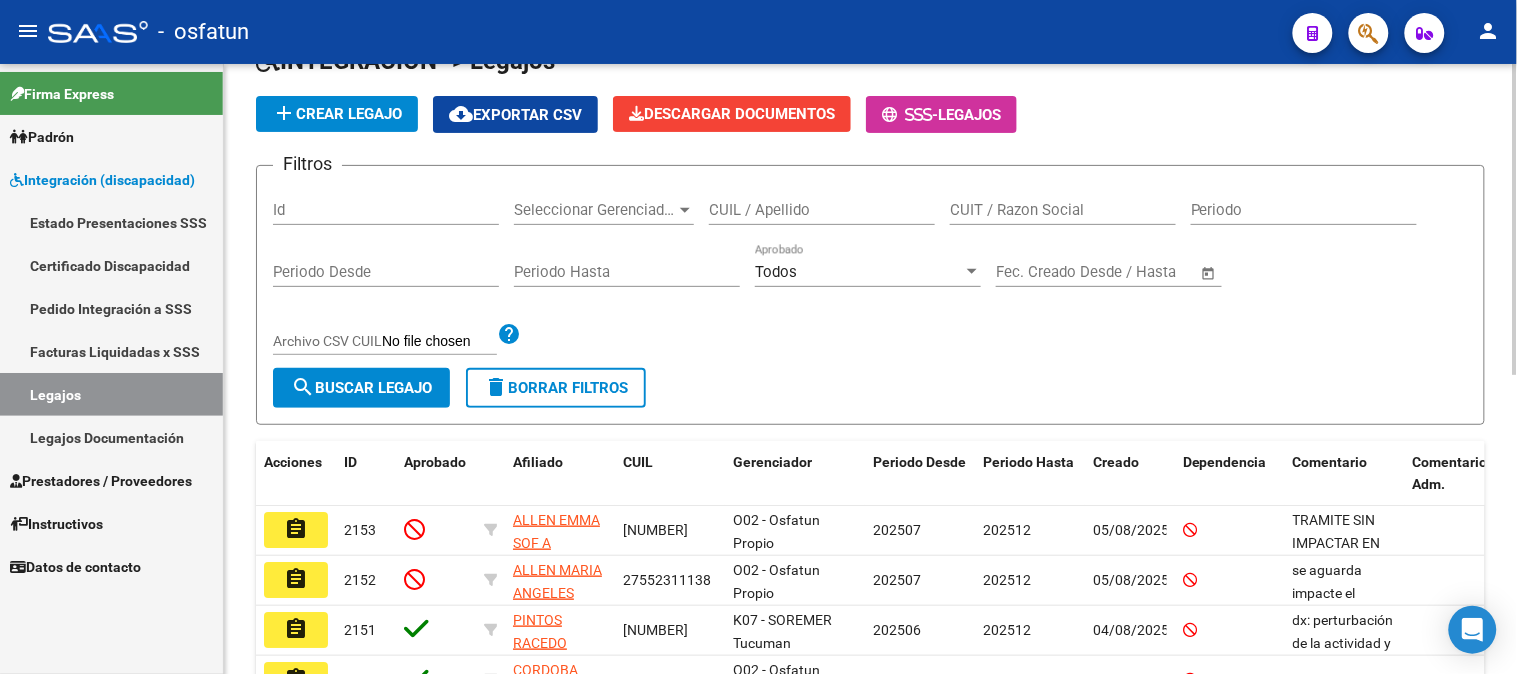 scroll, scrollTop: 0, scrollLeft: 0, axis: both 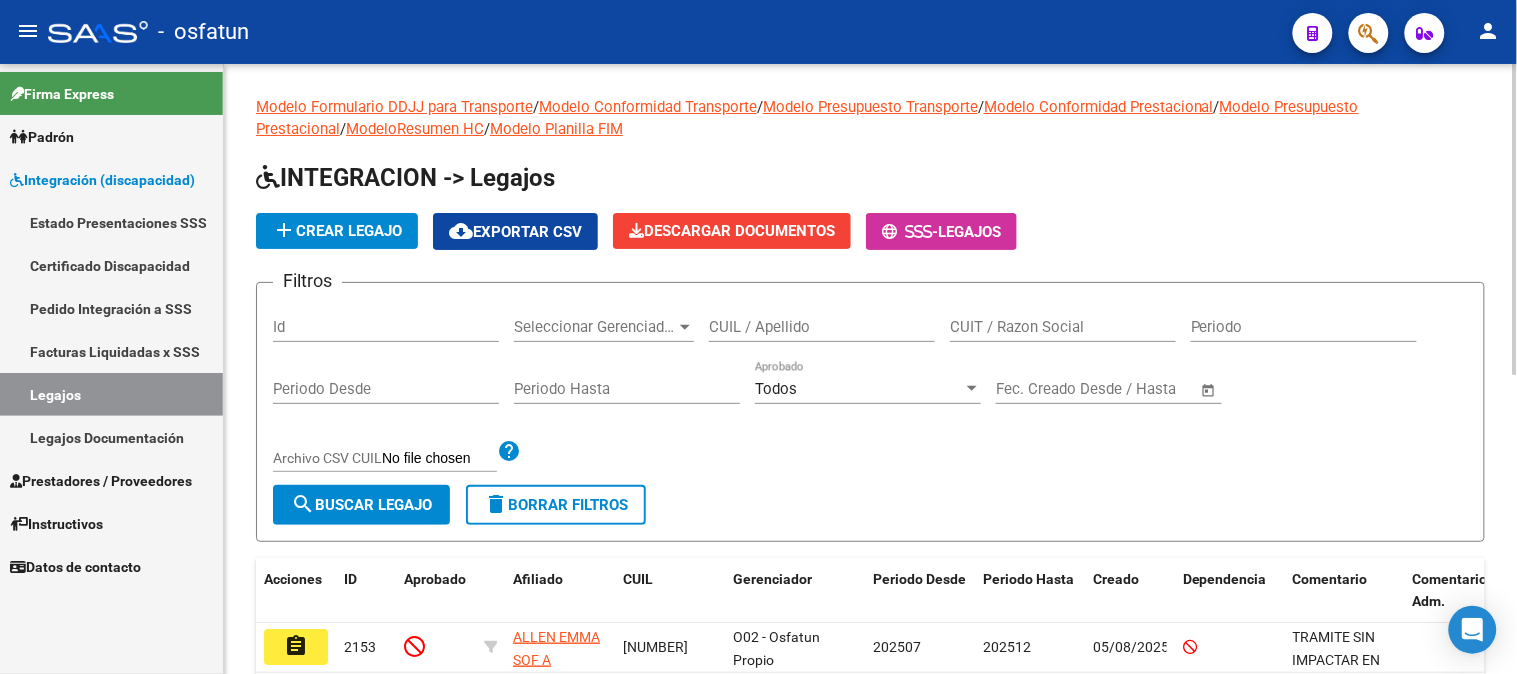 click on "CUIL / Apellido" at bounding box center [822, 327] 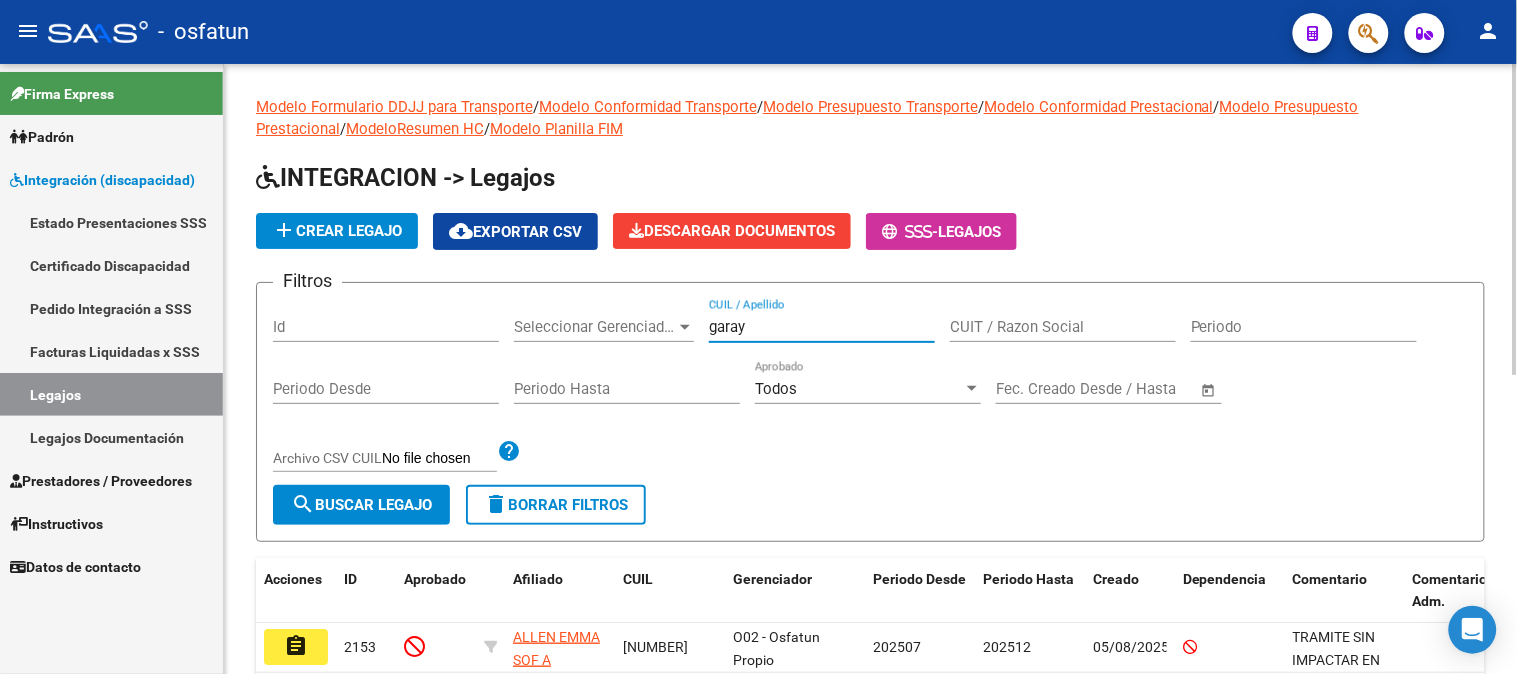 type on "garay" 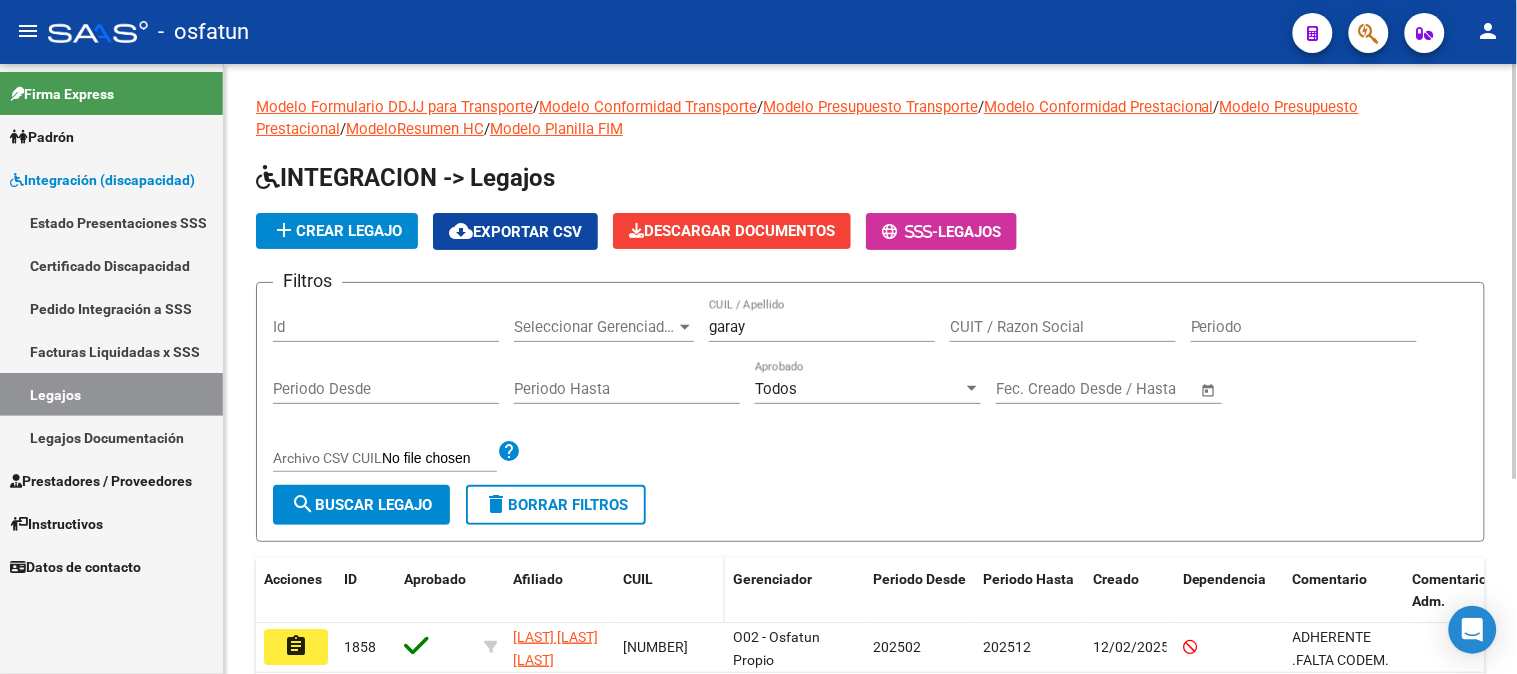scroll, scrollTop: 286, scrollLeft: 0, axis: vertical 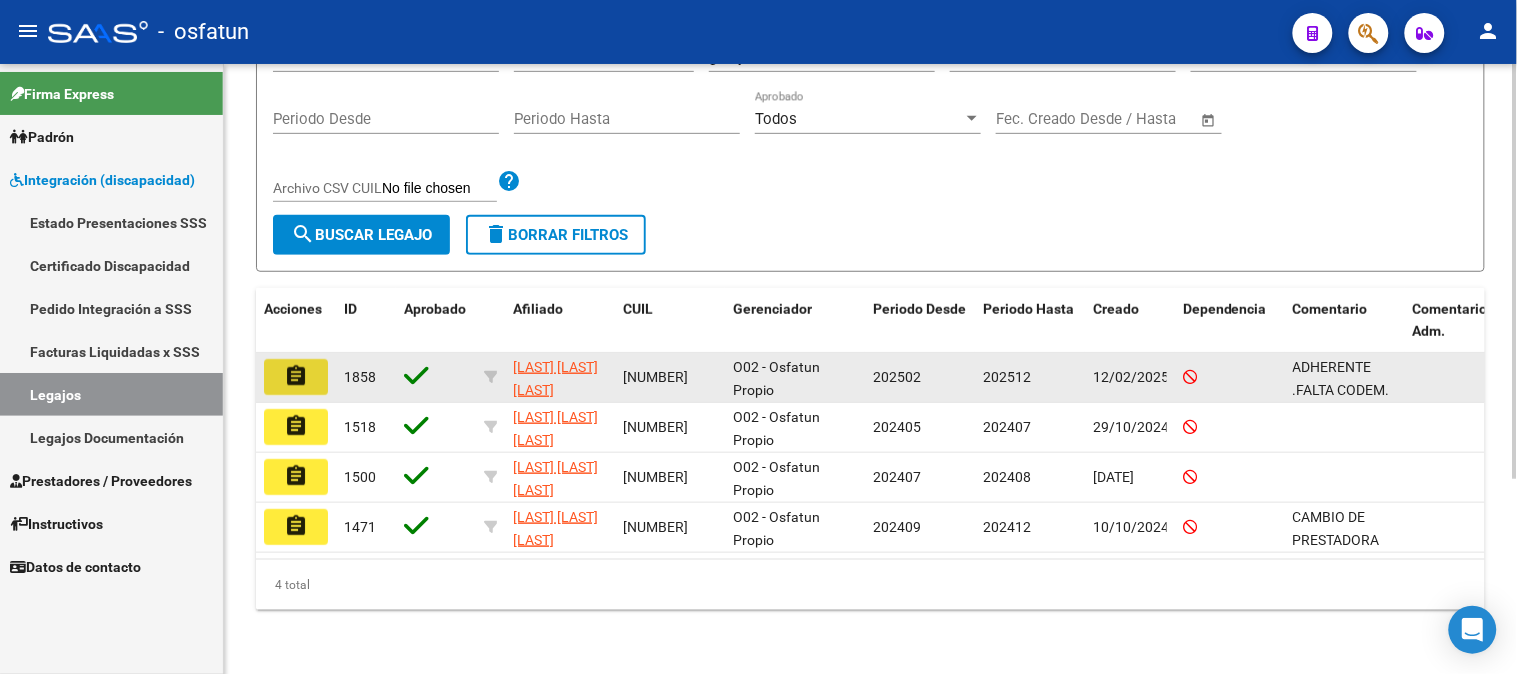 click on "assignment" 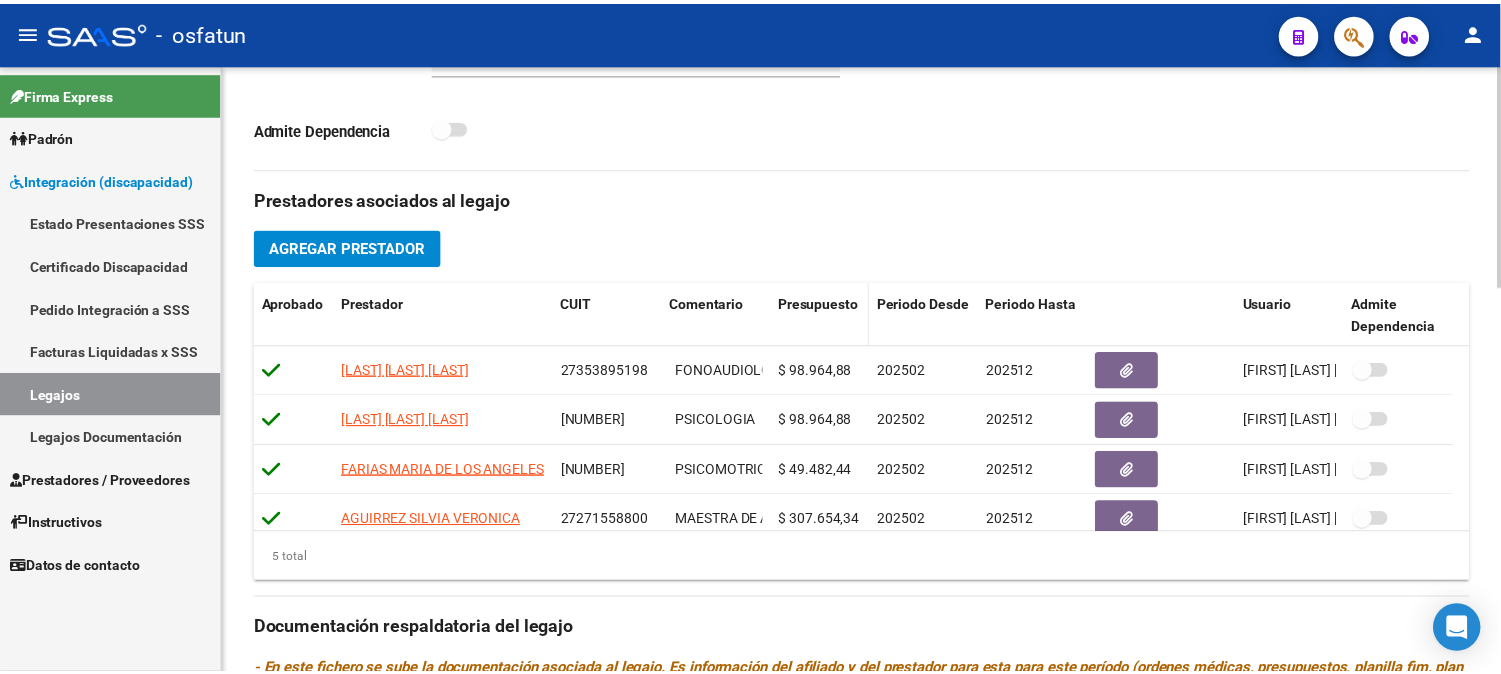 scroll, scrollTop: 777, scrollLeft: 0, axis: vertical 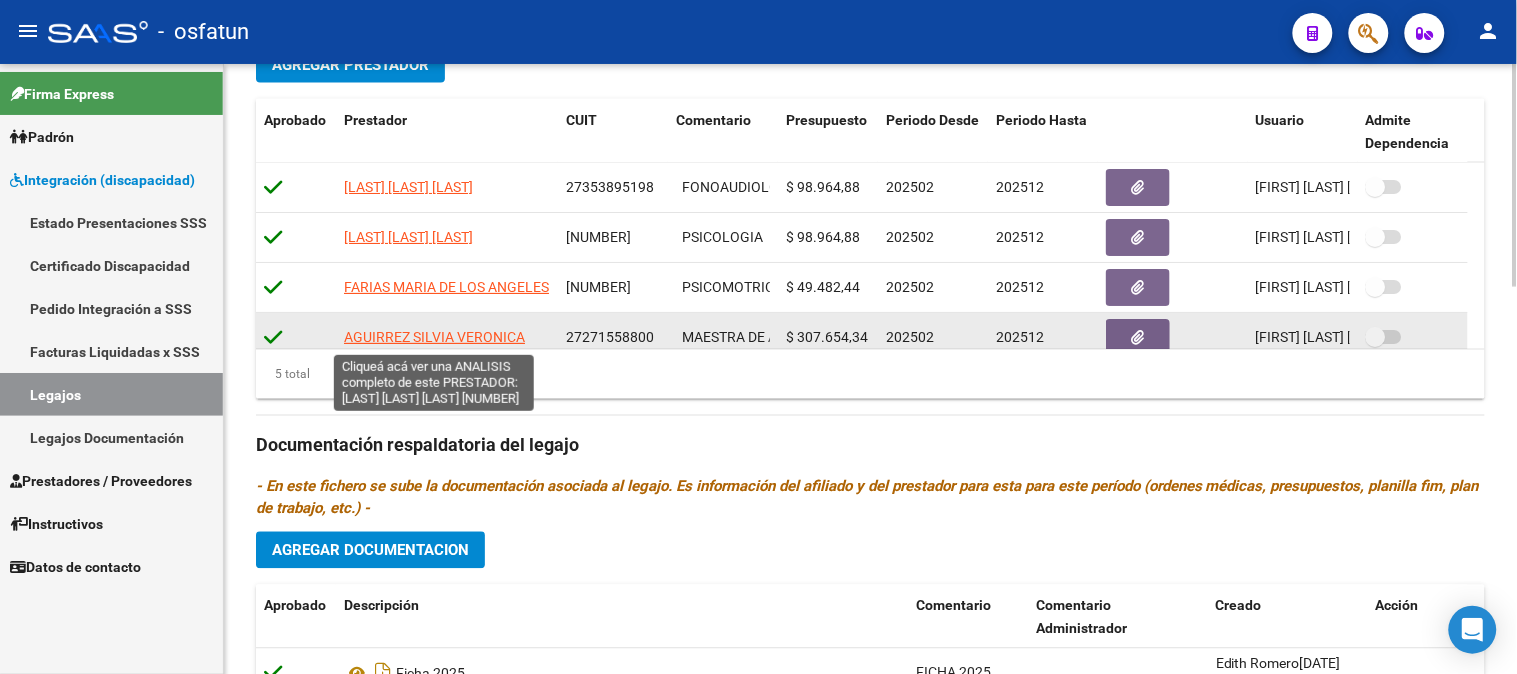 click on "AGUIRREZ SILVIA VERONICA" 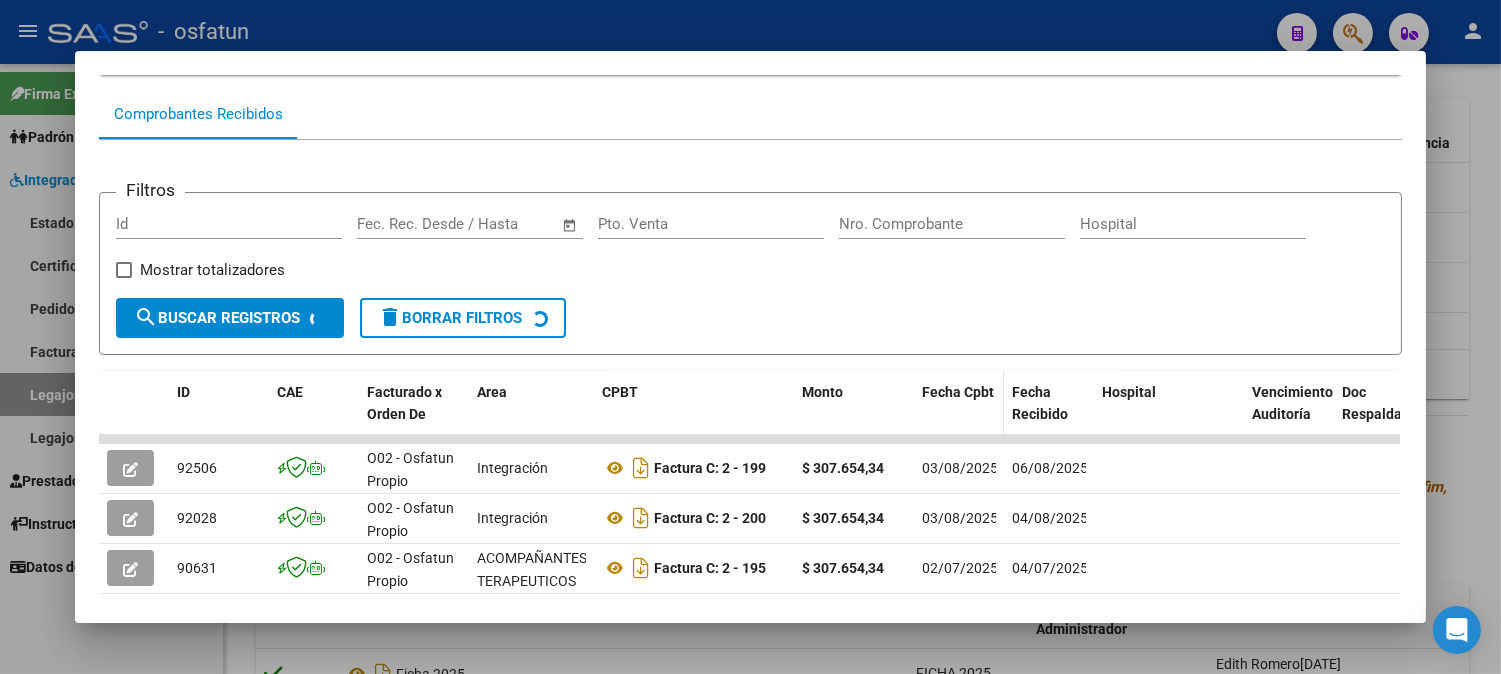 scroll, scrollTop: 330, scrollLeft: 0, axis: vertical 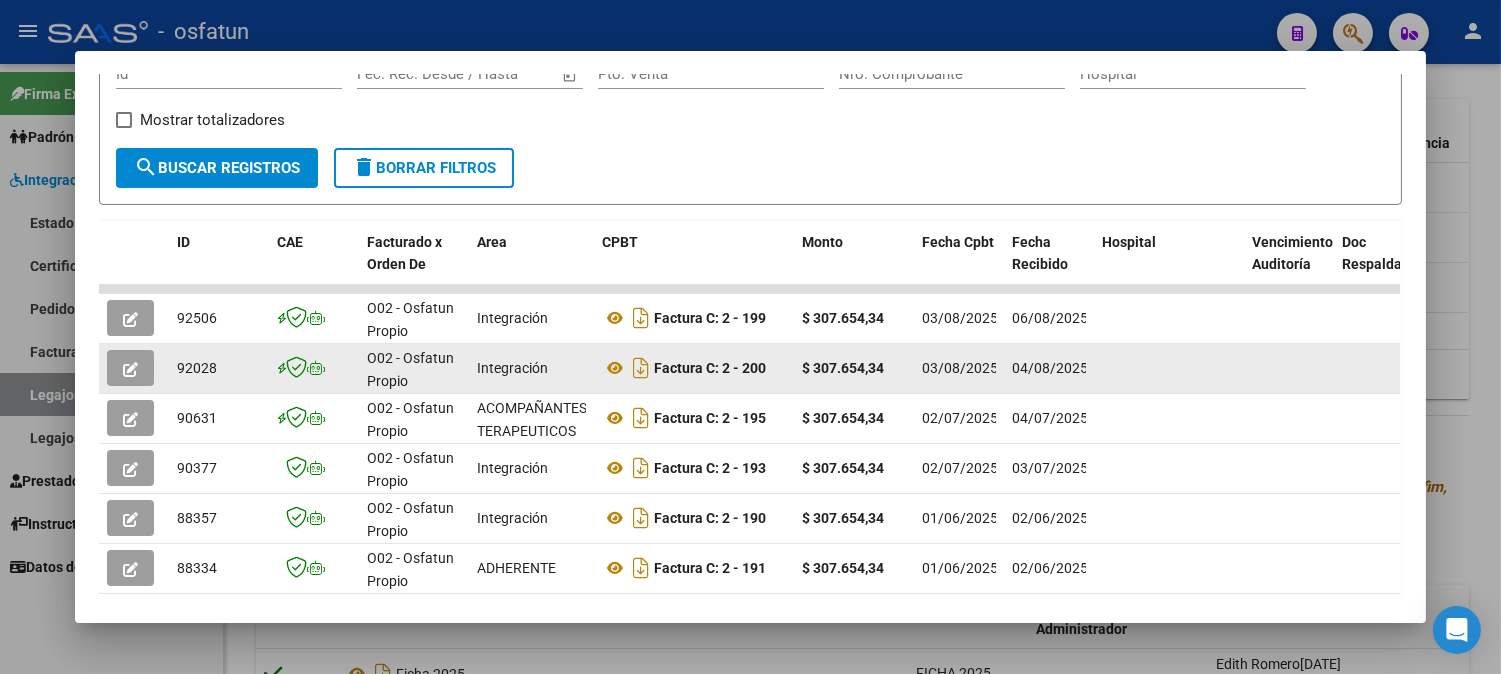 click 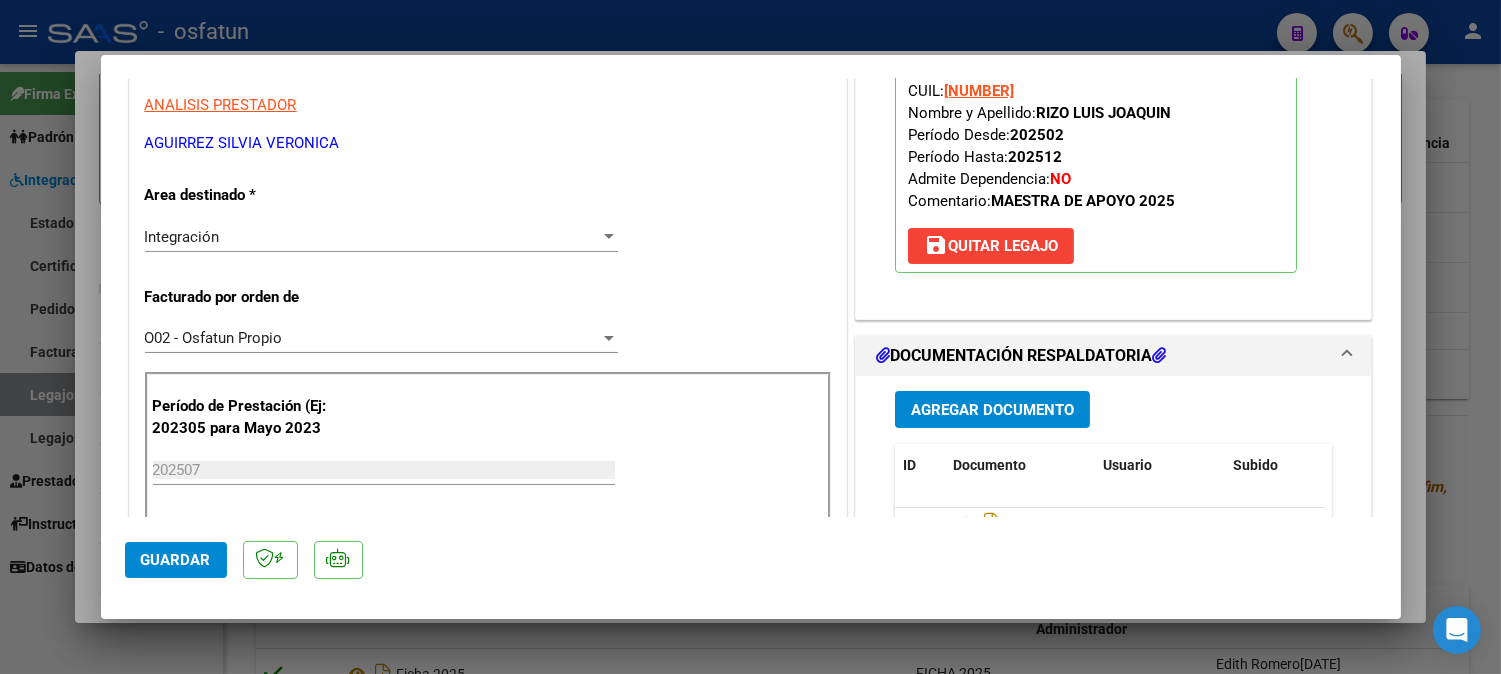 scroll, scrollTop: 333, scrollLeft: 0, axis: vertical 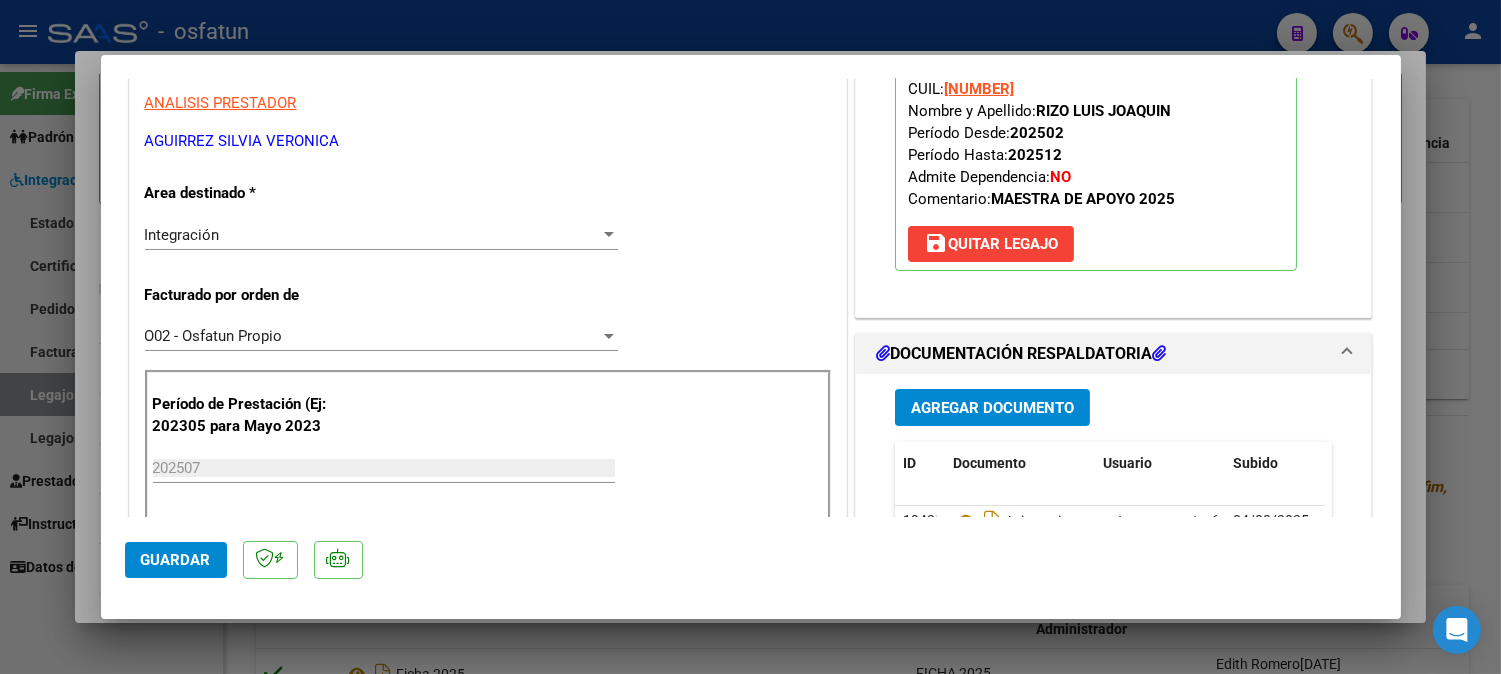 click on "Integración" at bounding box center (182, 235) 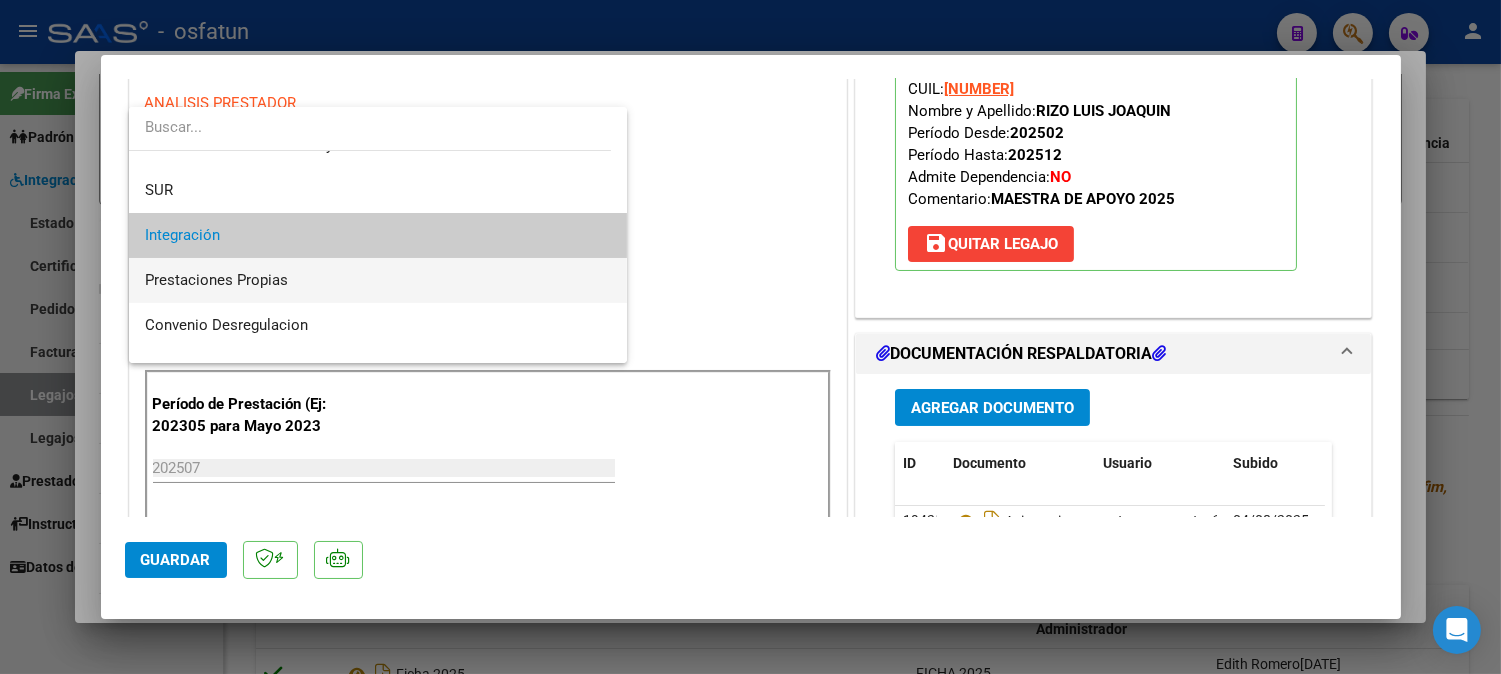 scroll, scrollTop: 0, scrollLeft: 0, axis: both 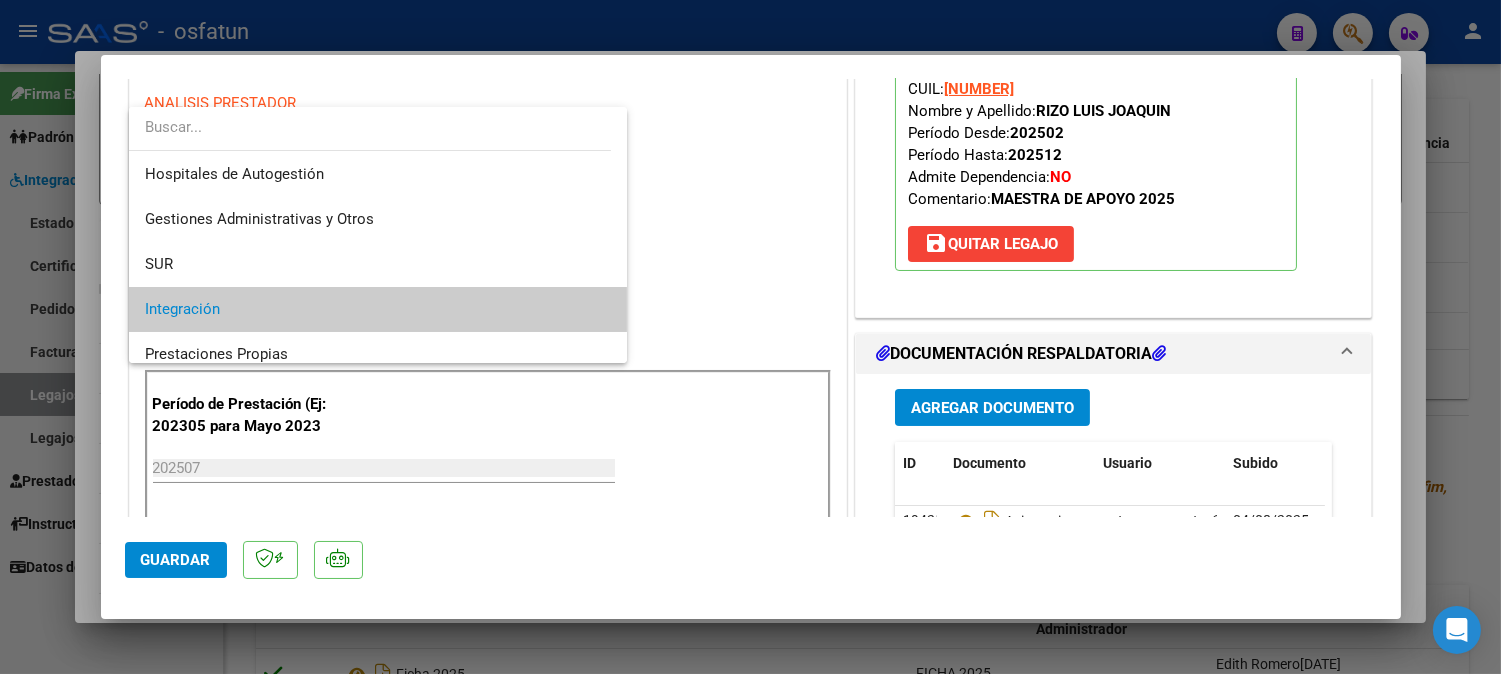 click at bounding box center (750, 337) 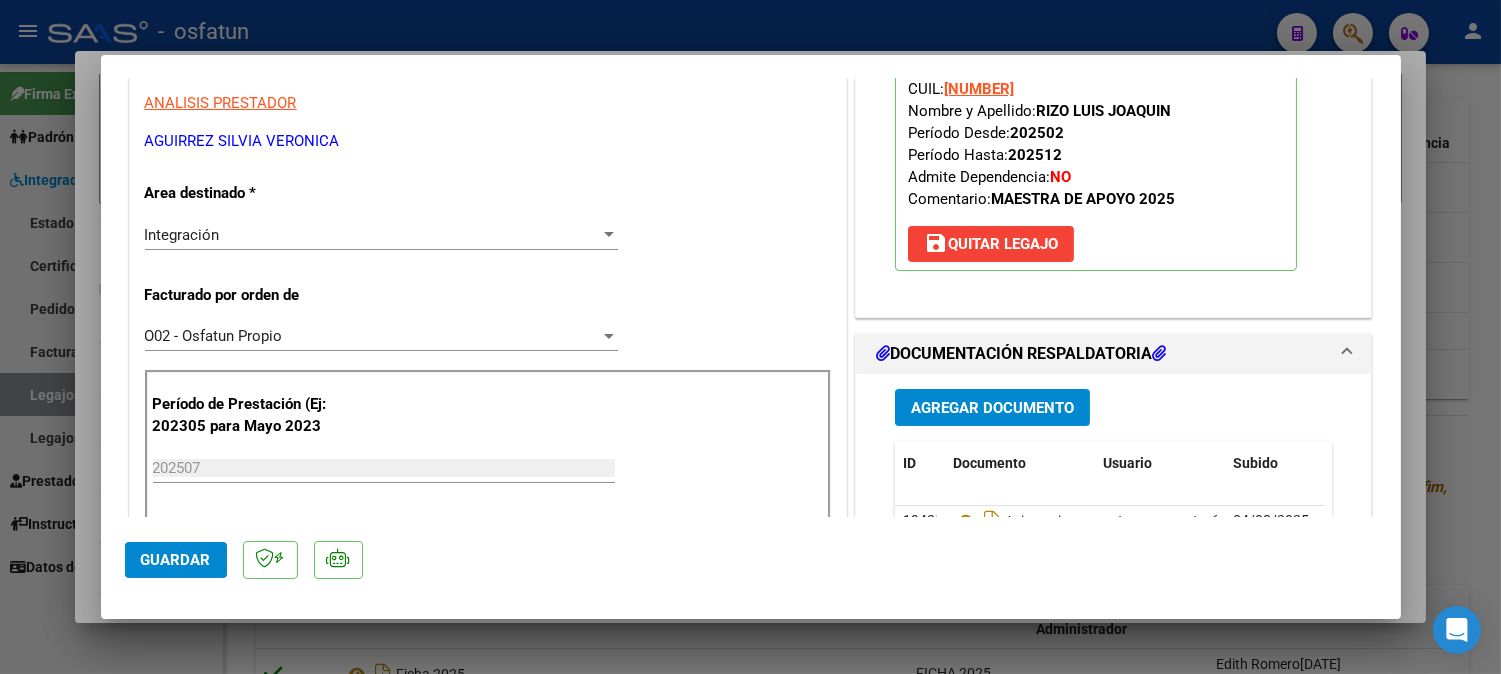 click at bounding box center (750, 337) 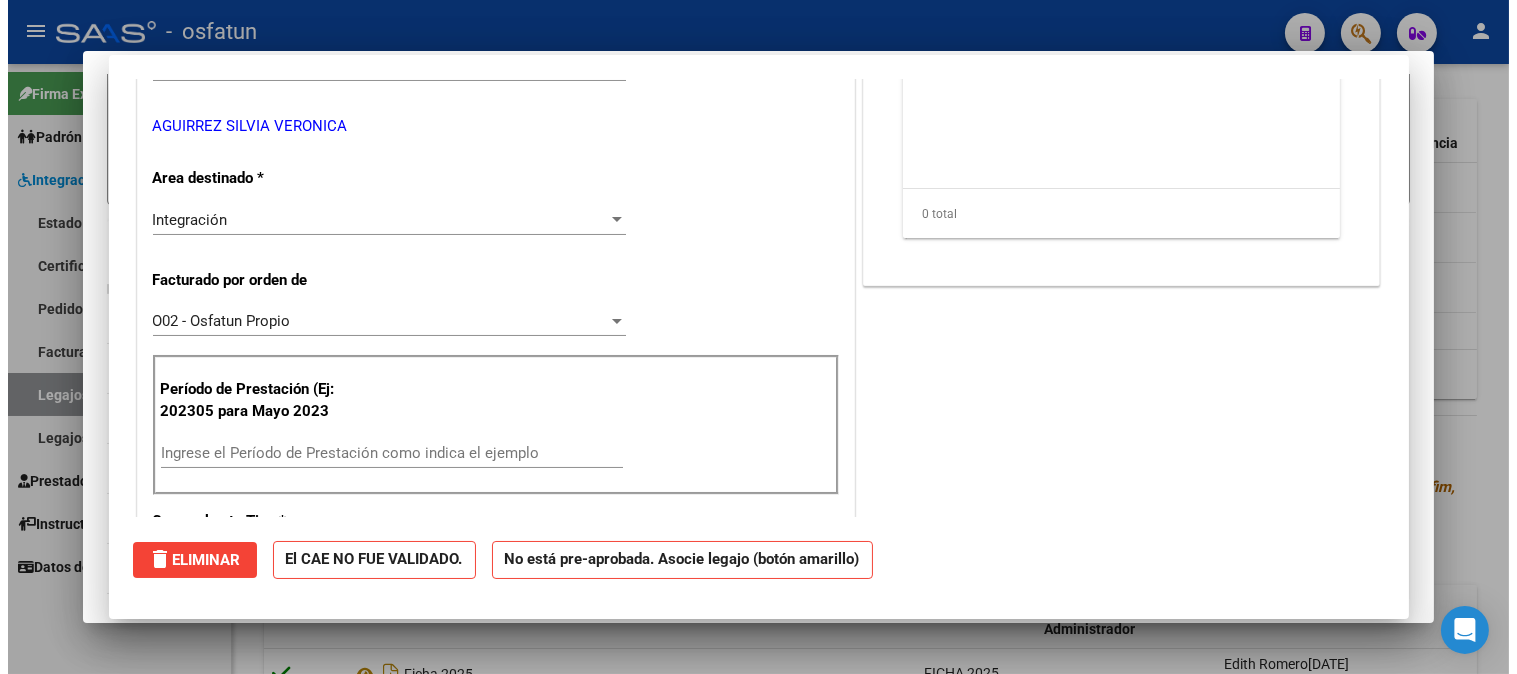 scroll, scrollTop: 0, scrollLeft: 0, axis: both 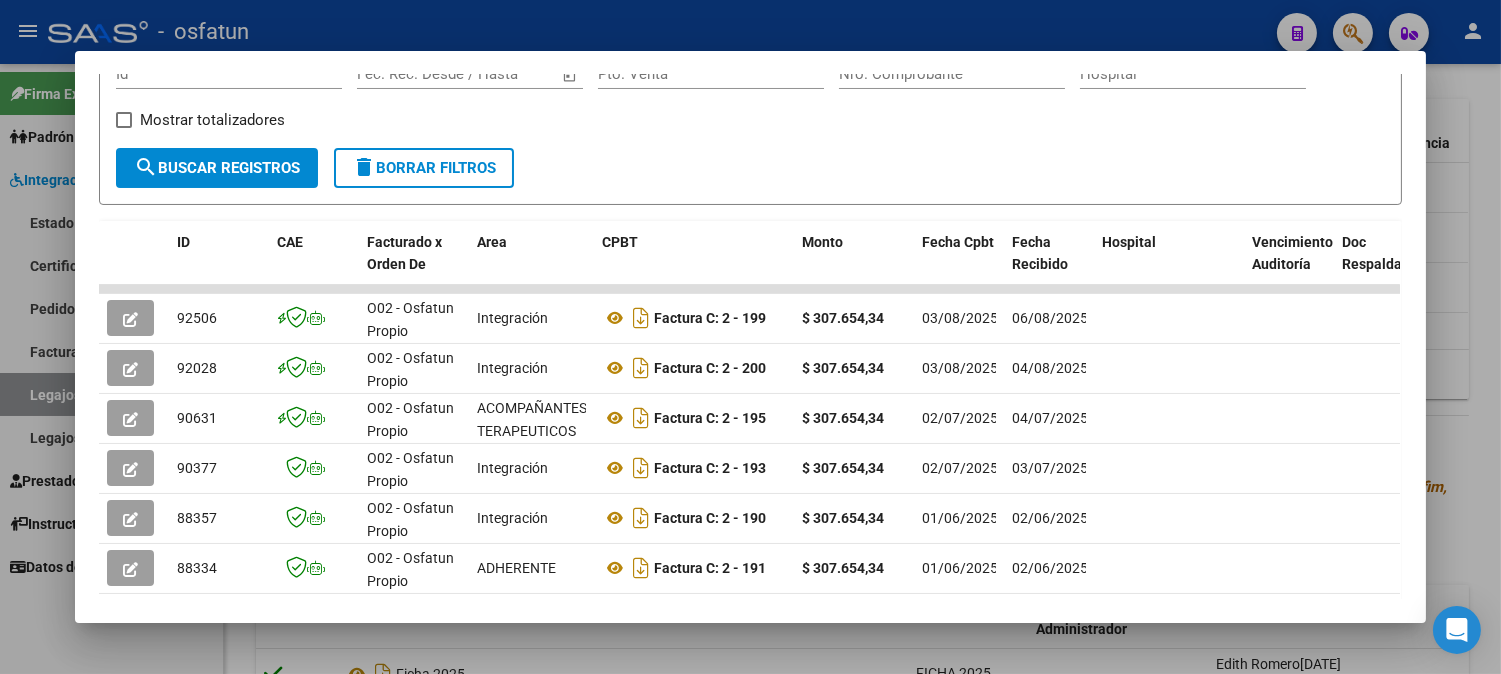 click at bounding box center (750, 337) 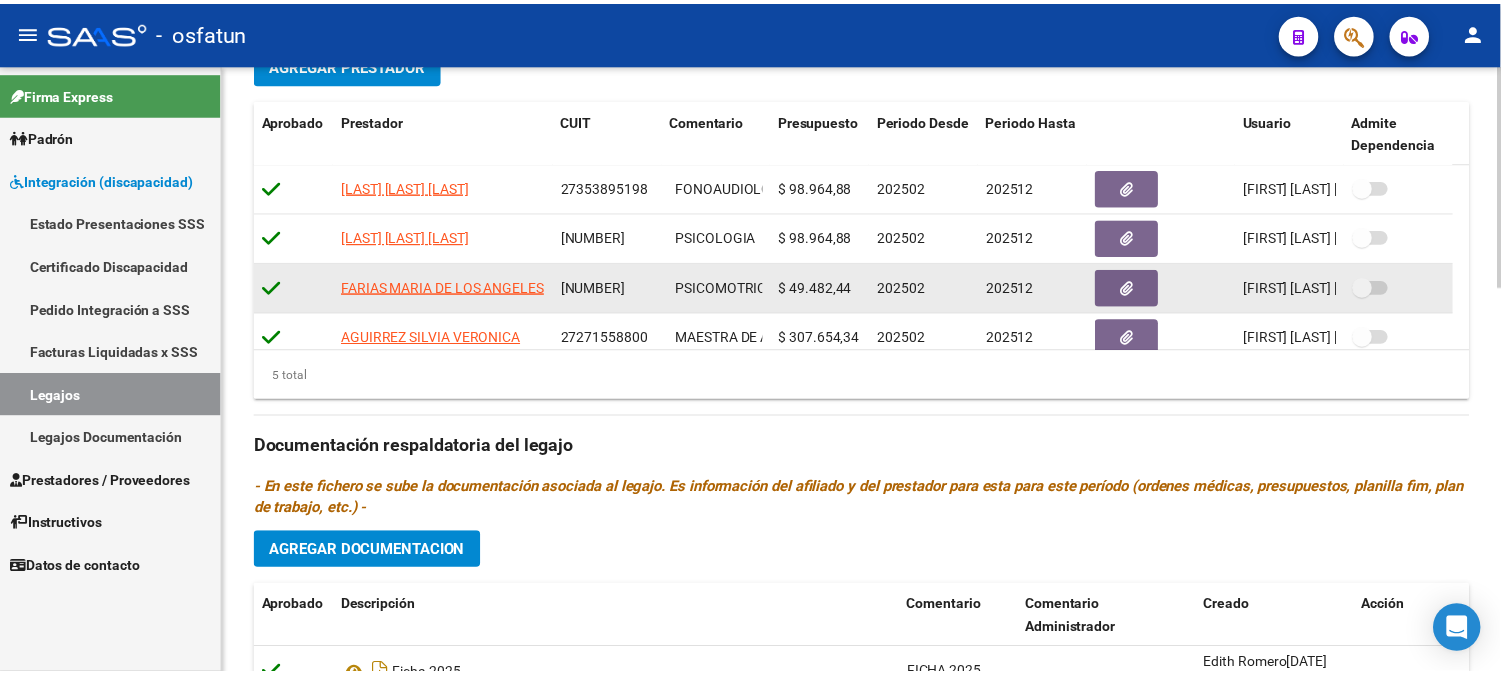 scroll, scrollTop: 0, scrollLeft: 0, axis: both 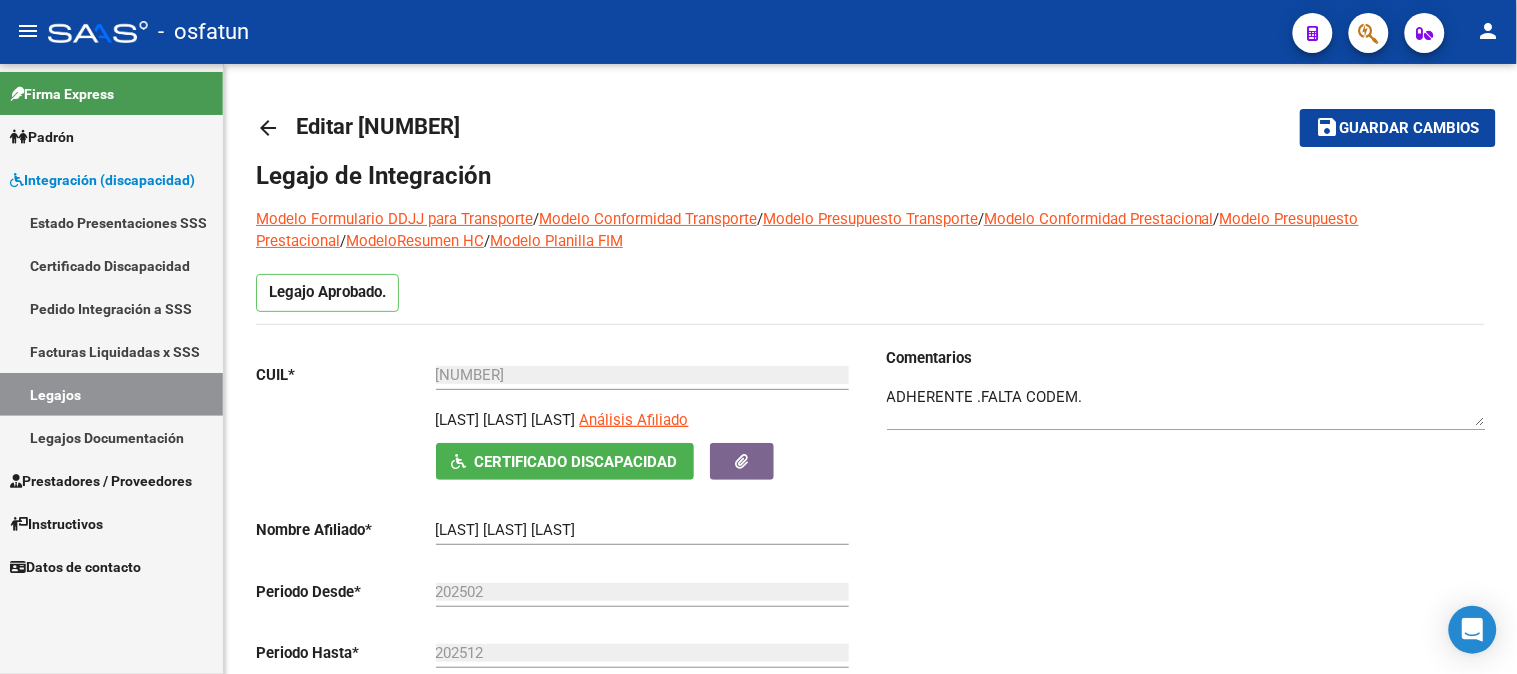 drag, startPoint x: 92, startPoint y: 266, endPoint x: 91, endPoint y: 225, distance: 41.01219 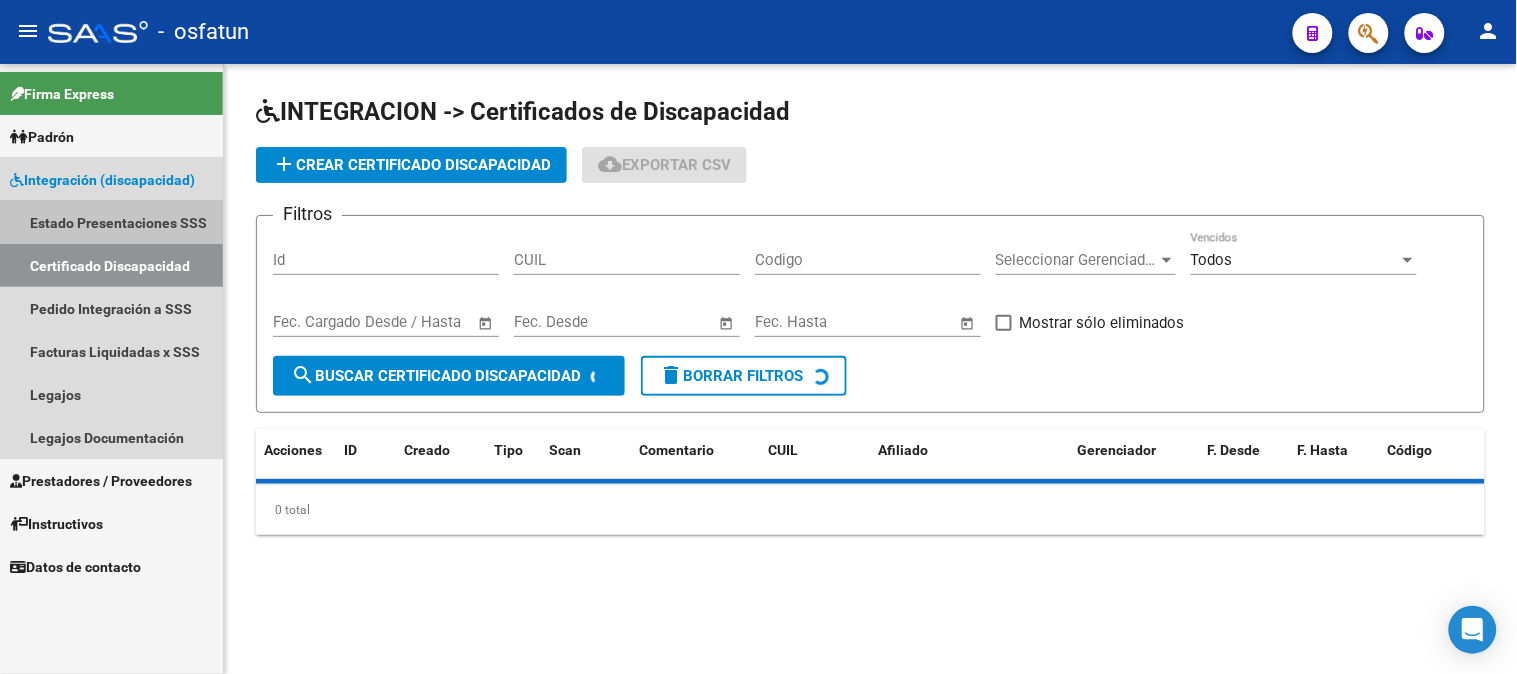 click on "Estado Presentaciones SSS" at bounding box center (111, 222) 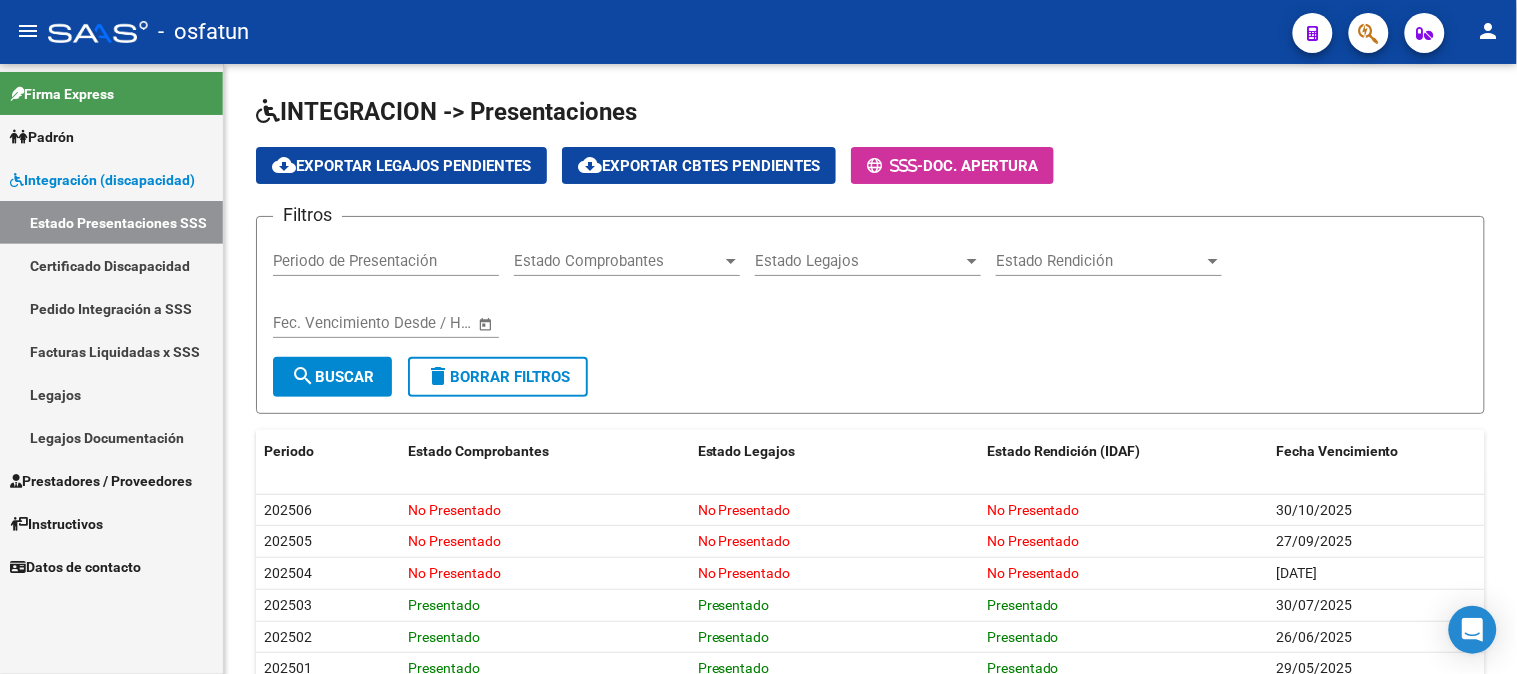 click on "Integración (discapacidad)" at bounding box center [102, 180] 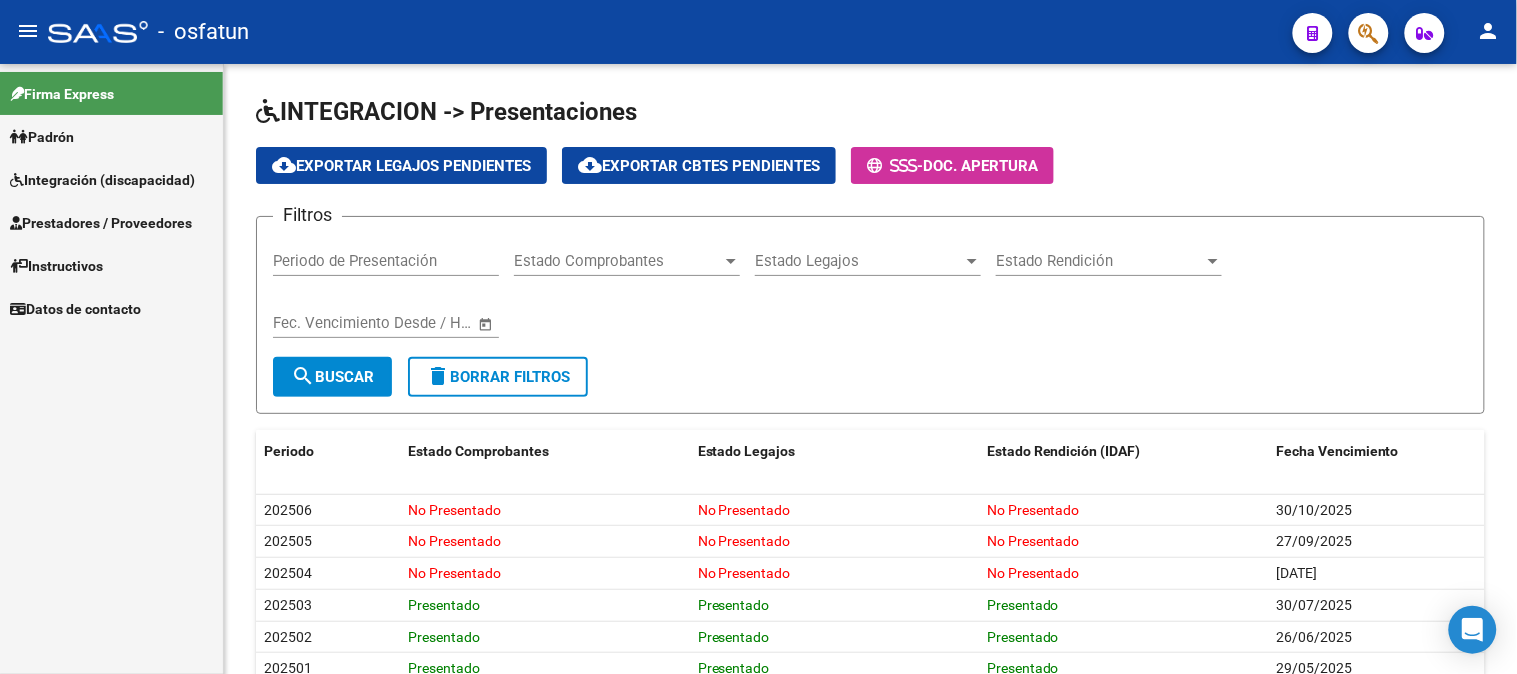 click on "Padrón" at bounding box center [111, 136] 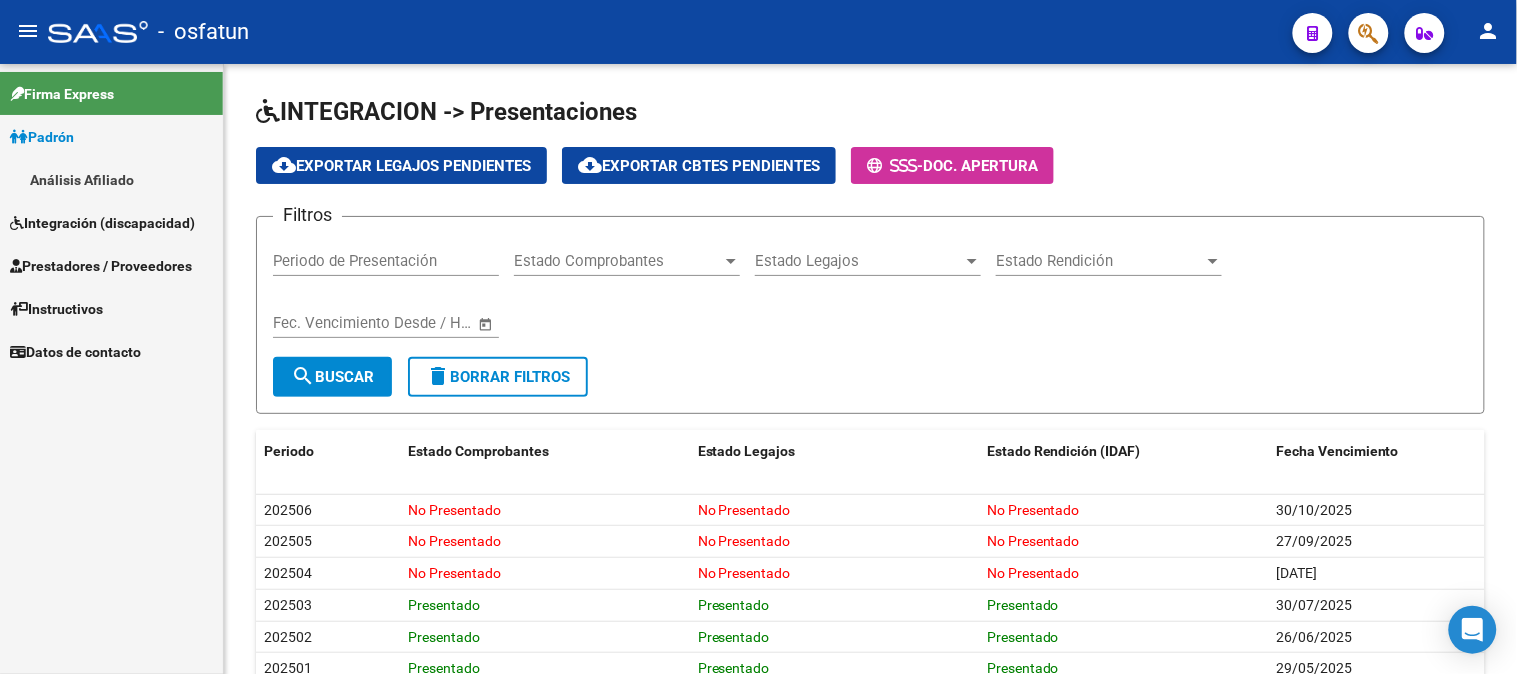 click on "Prestadores / Proveedores" at bounding box center (101, 266) 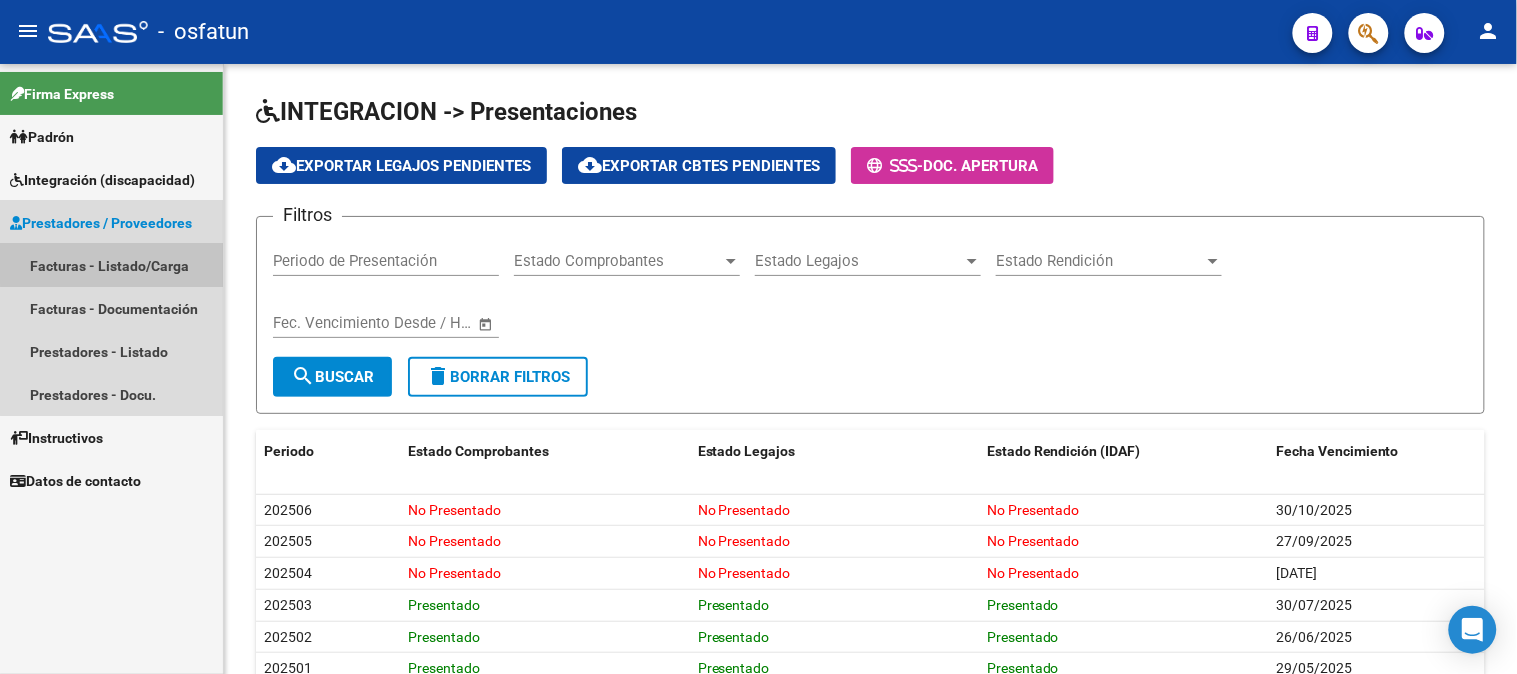 click on "Facturas - Listado/Carga" at bounding box center [111, 265] 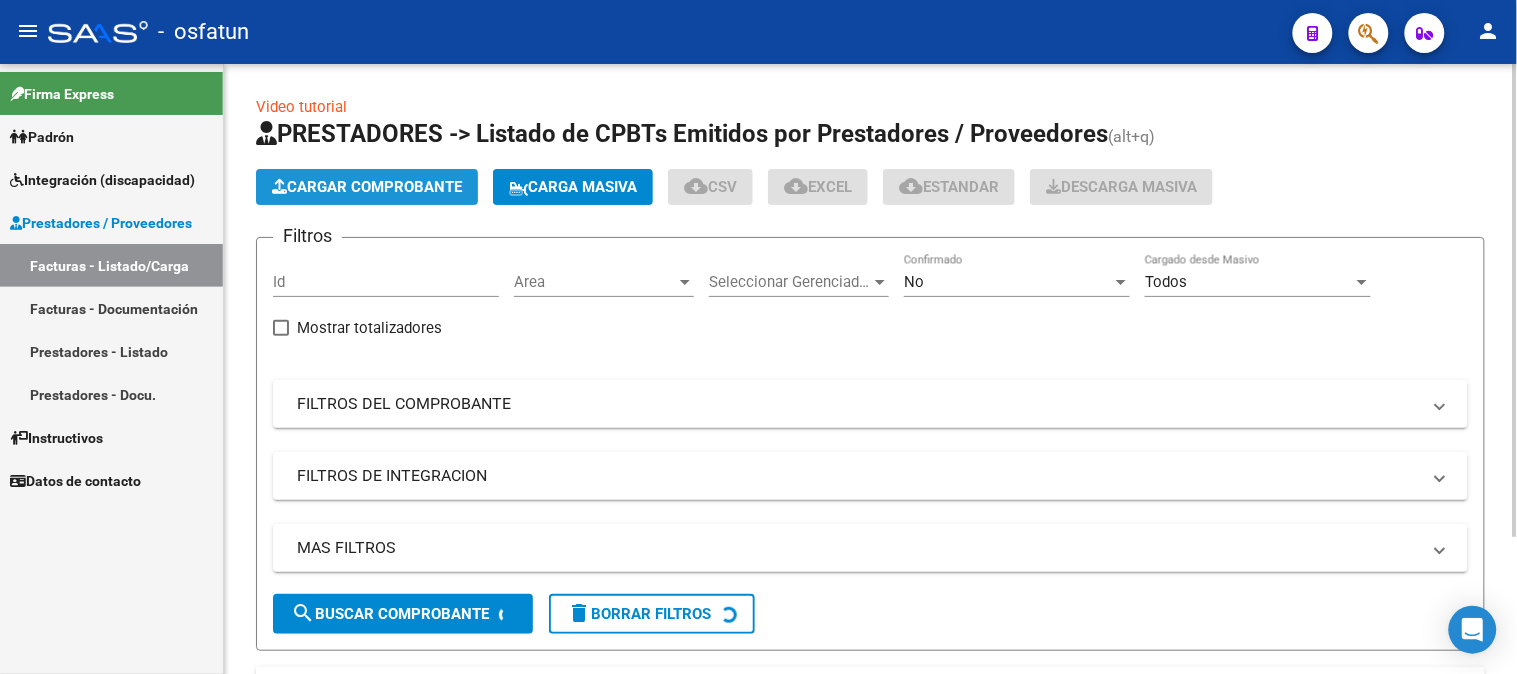 click on "Cargar Comprobante" 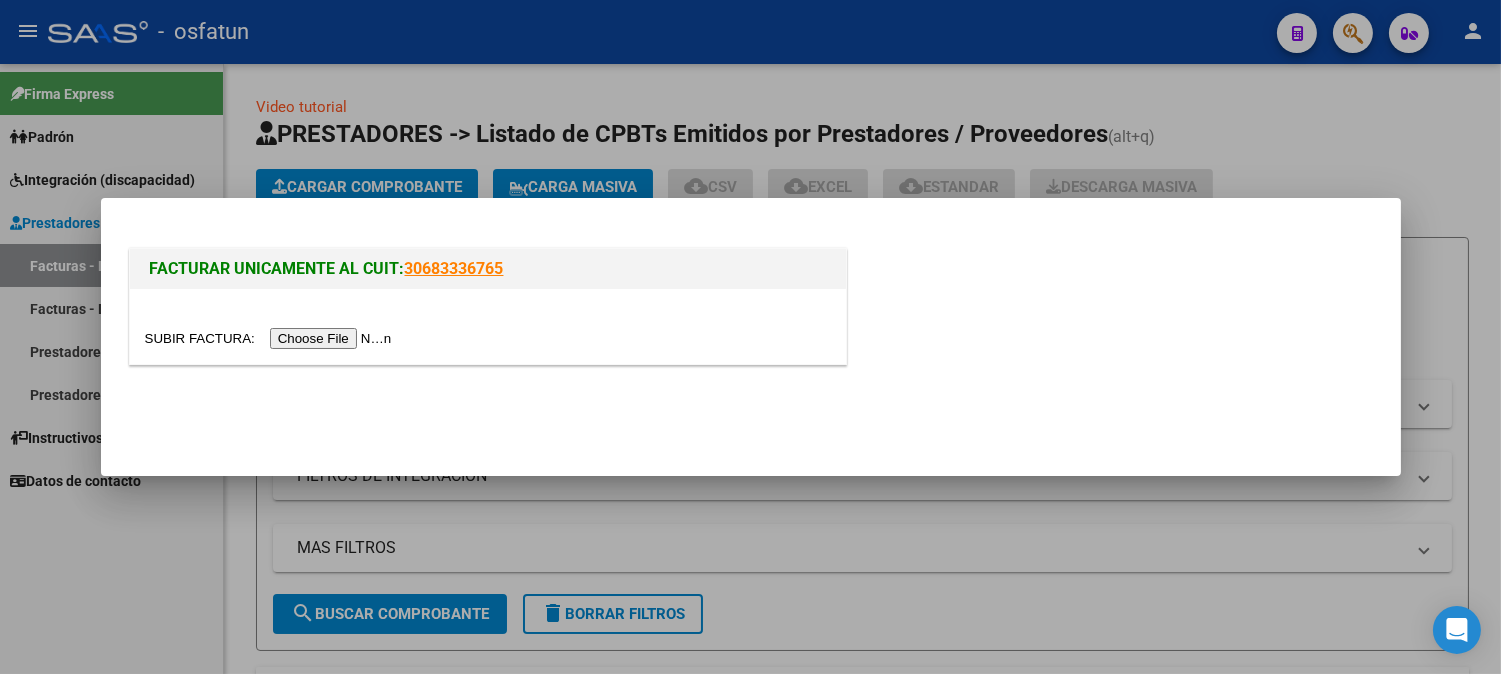 click at bounding box center (271, 338) 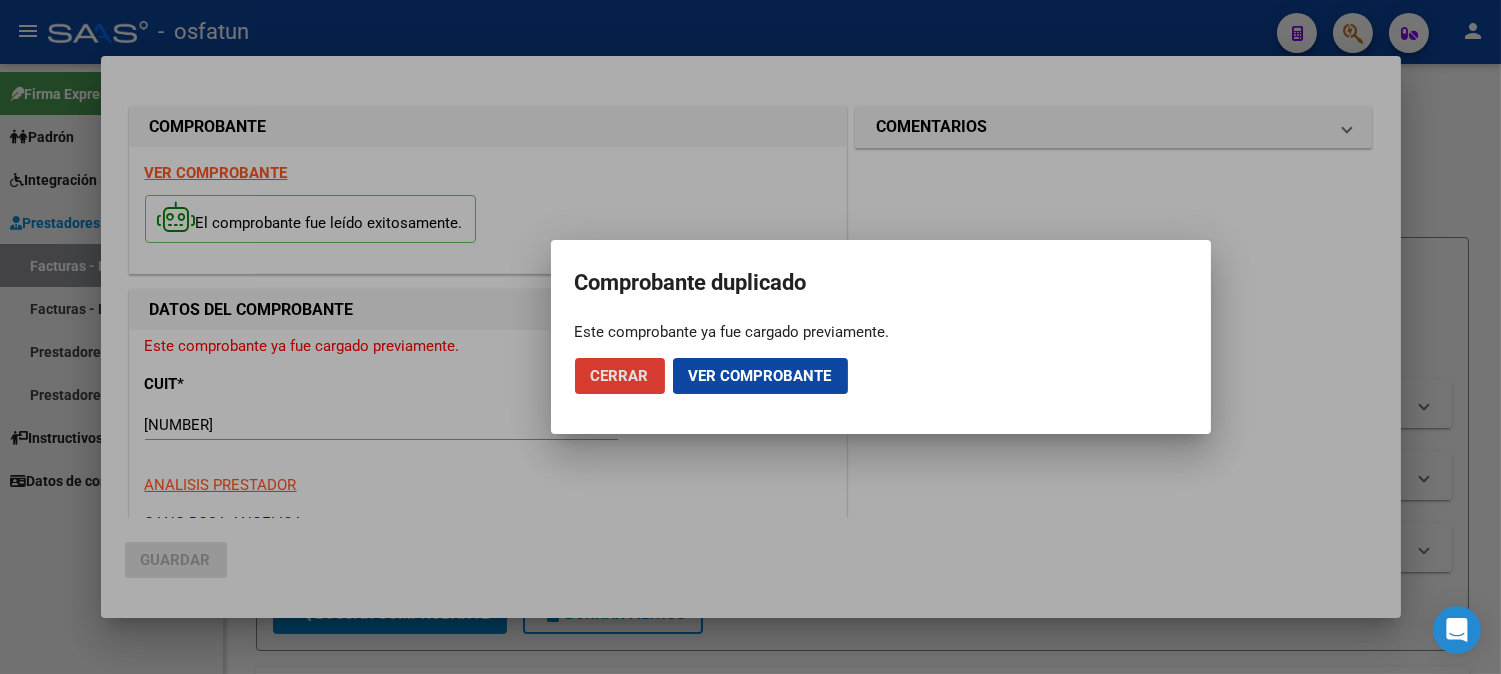 click on "Cerrar" 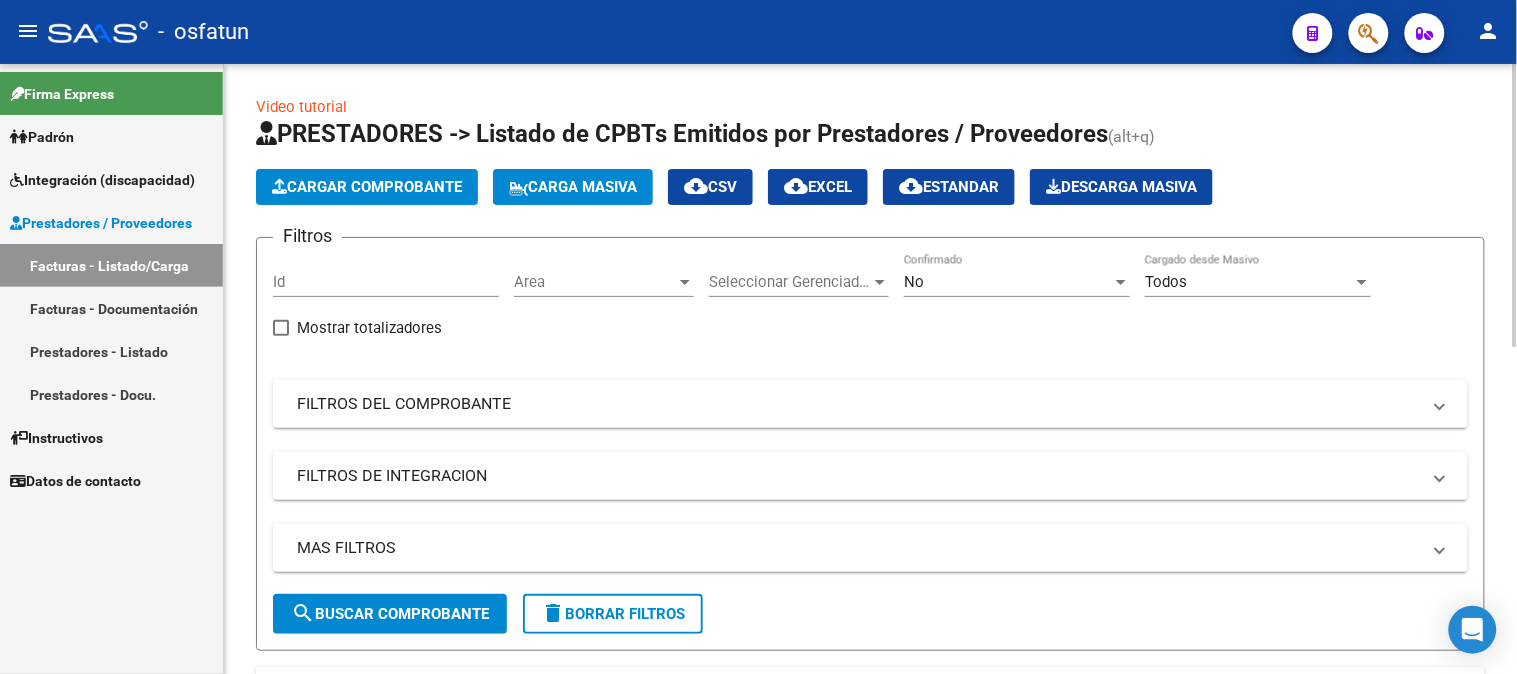 click on "Cargar Comprobante" 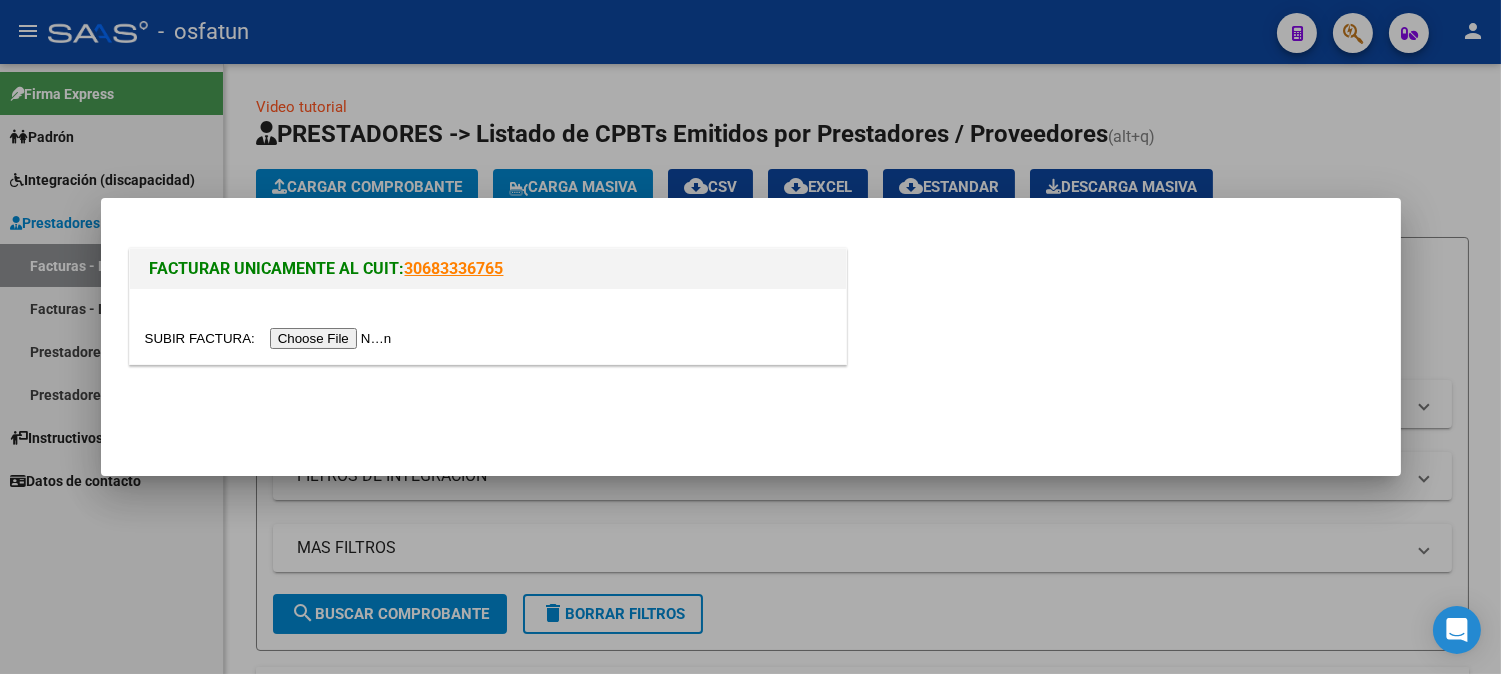 click at bounding box center [271, 338] 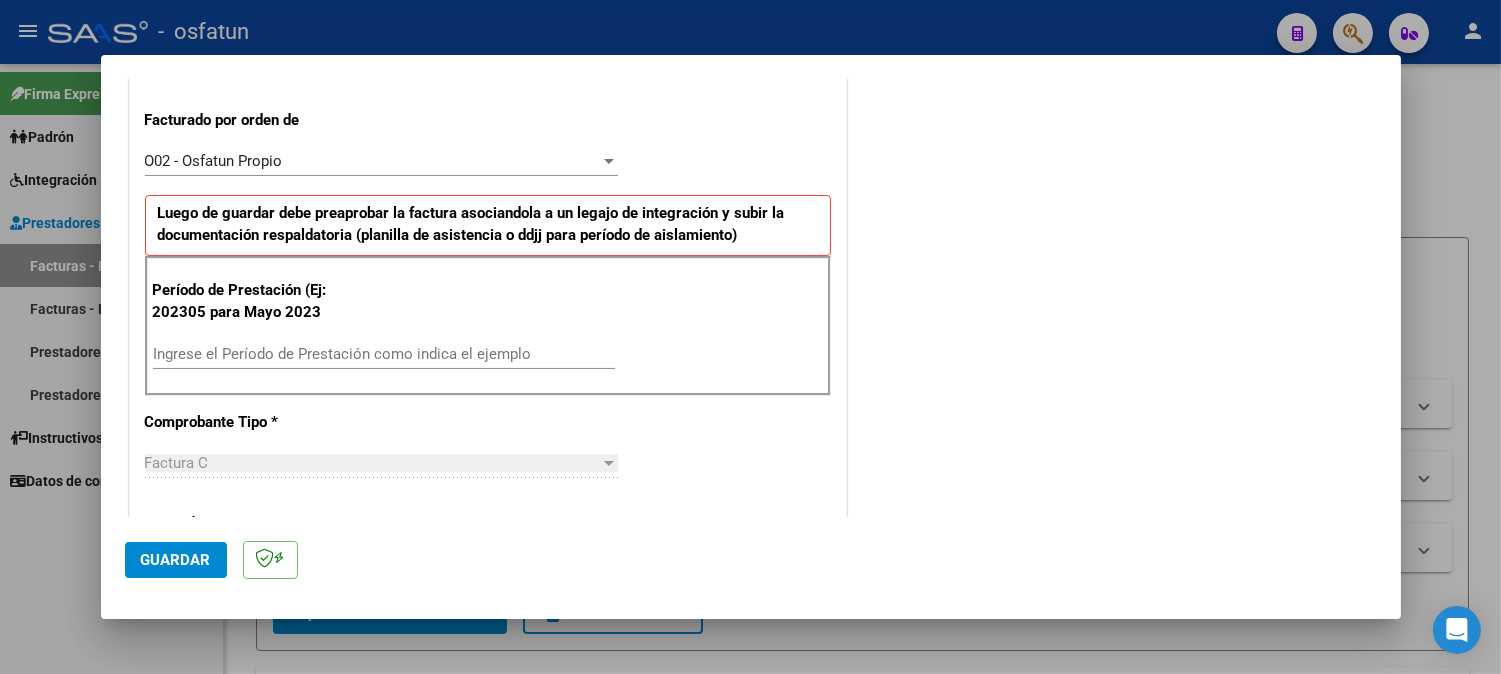 scroll, scrollTop: 555, scrollLeft: 0, axis: vertical 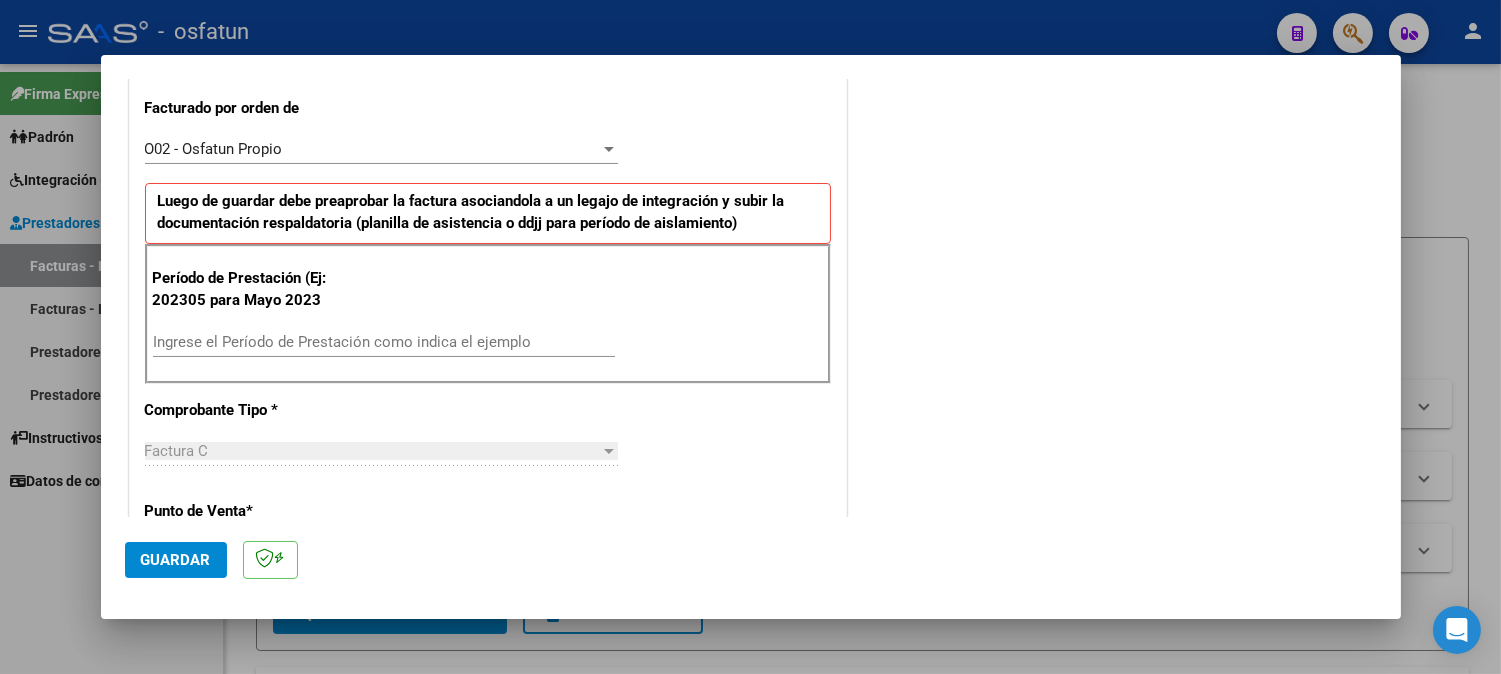 click on "Ingrese el Período de Prestación como indica el ejemplo" at bounding box center [384, 342] 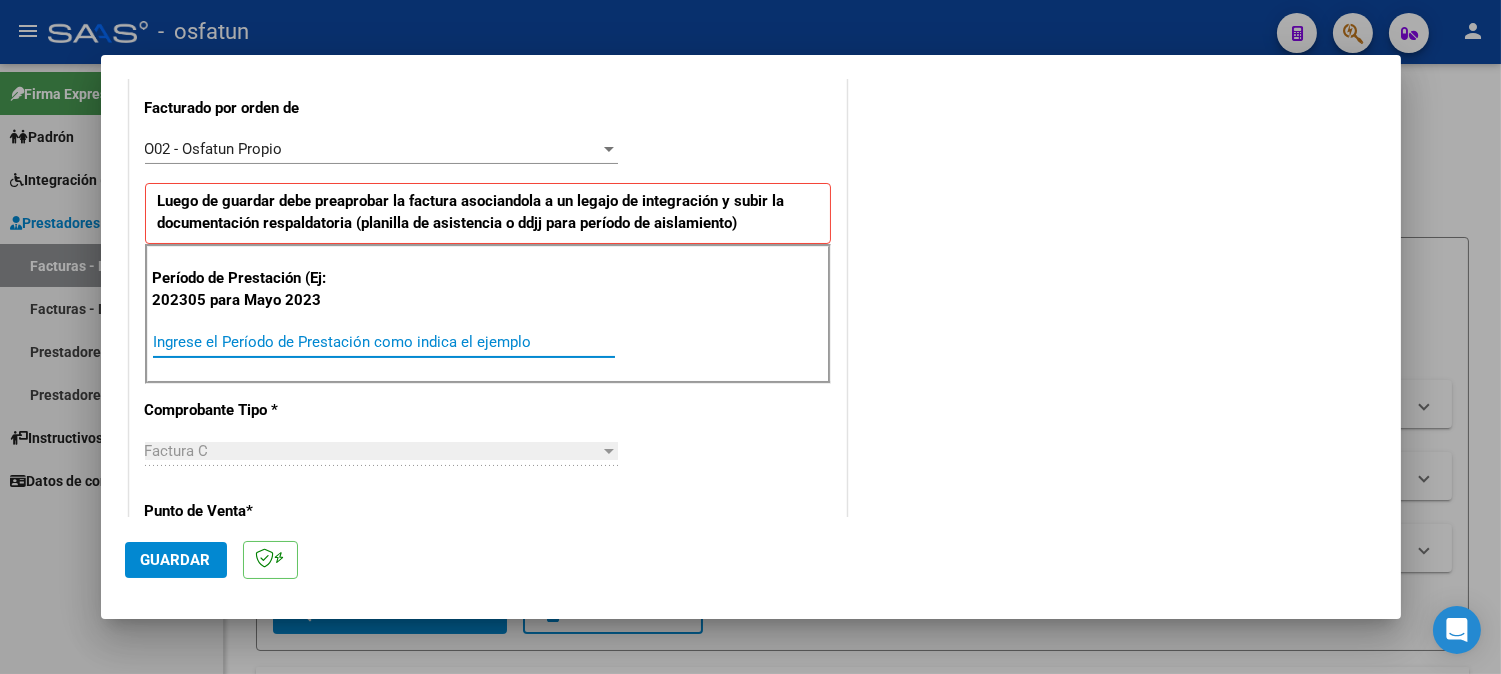 click on "Ingrese el Período de Prestación como indica el ejemplo" at bounding box center [384, 342] 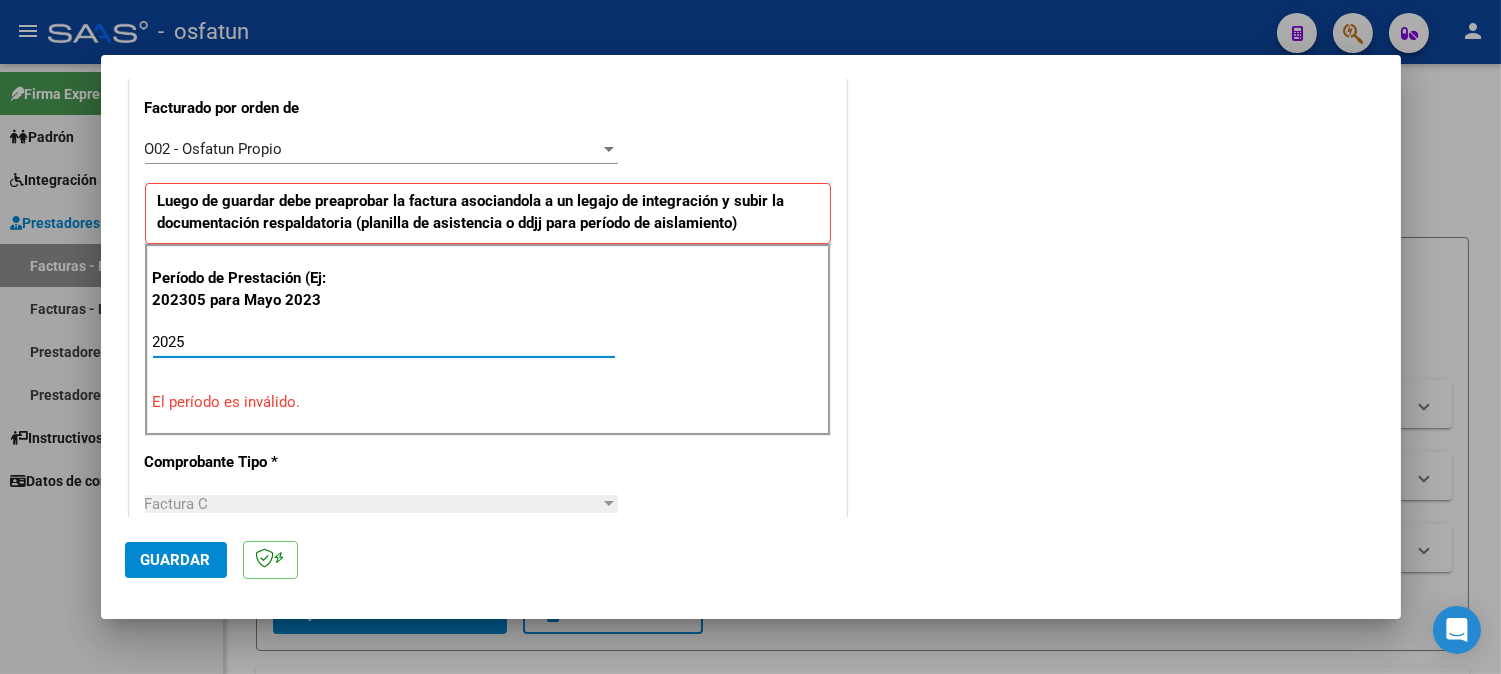 type on "20250" 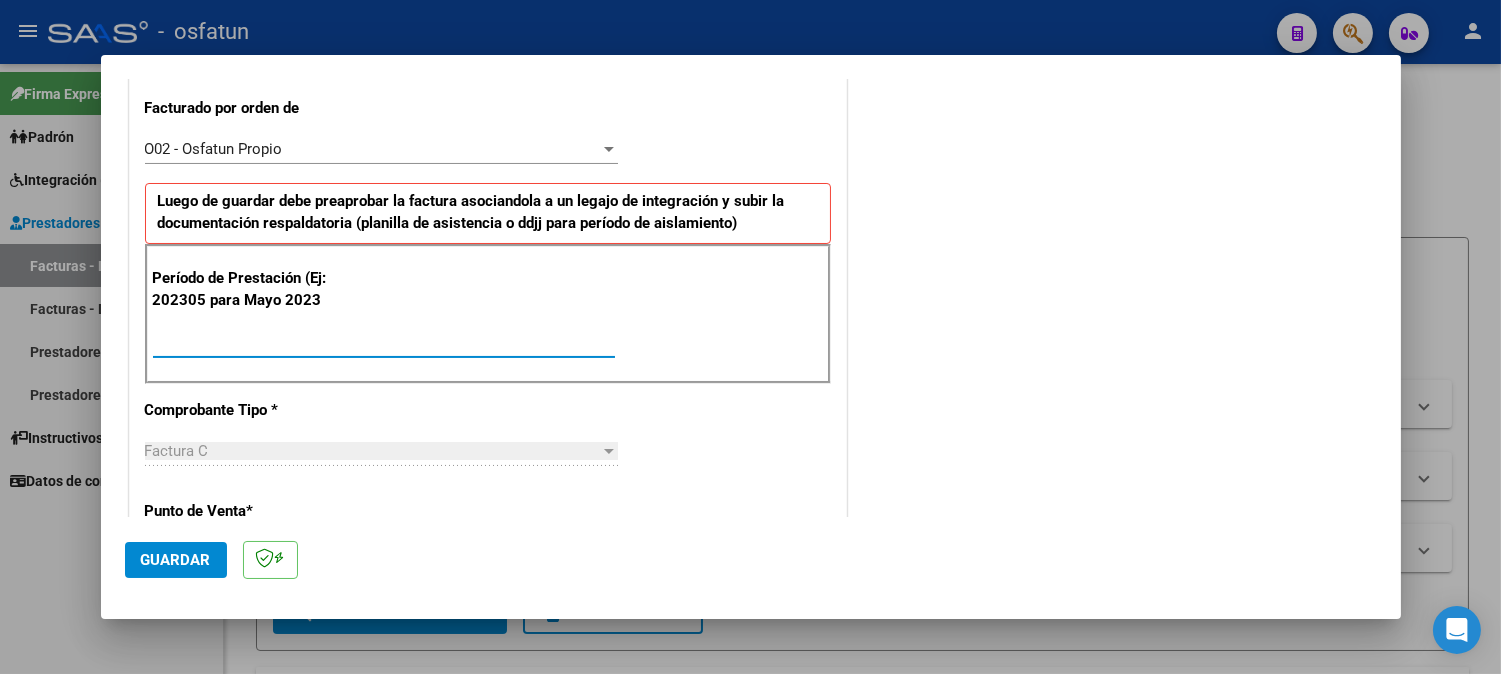 drag, startPoint x: 181, startPoint y: 337, endPoint x: 225, endPoint y: 380, distance: 61.522354 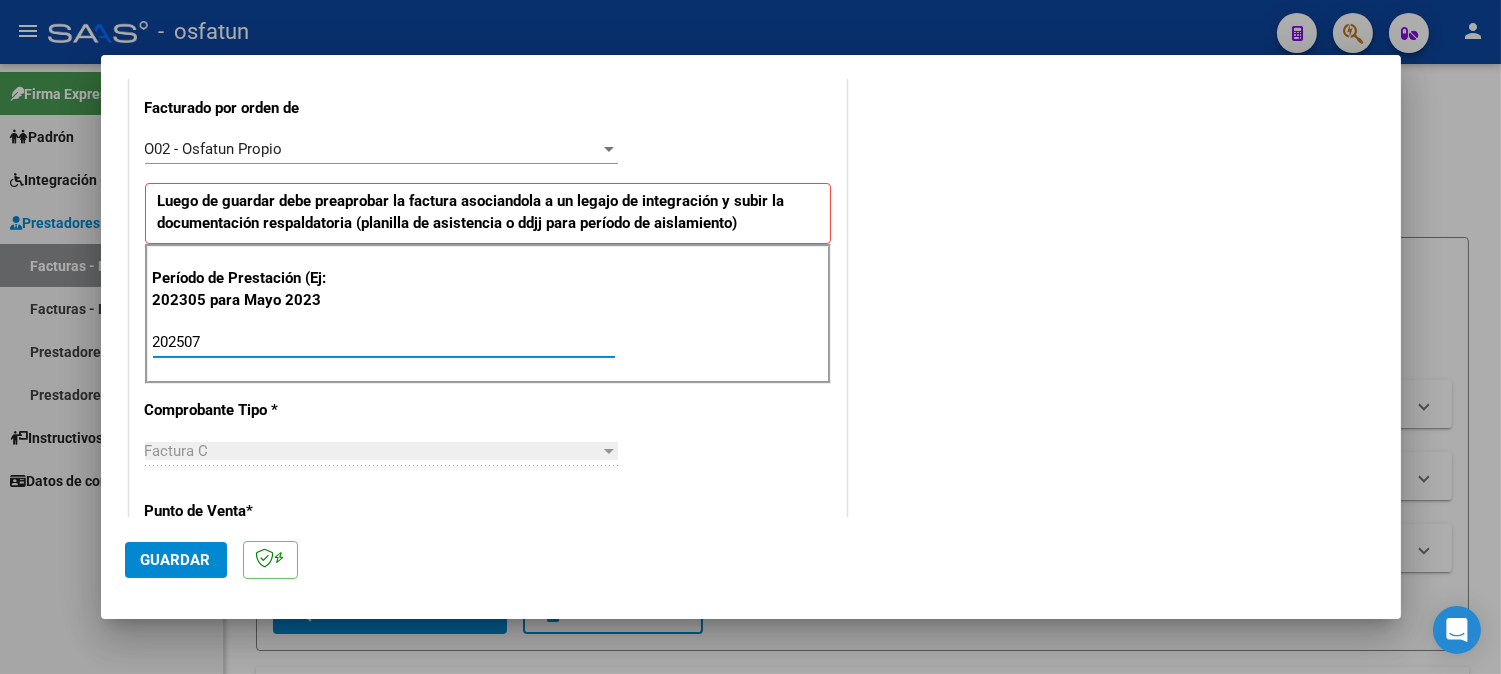 type on "202507" 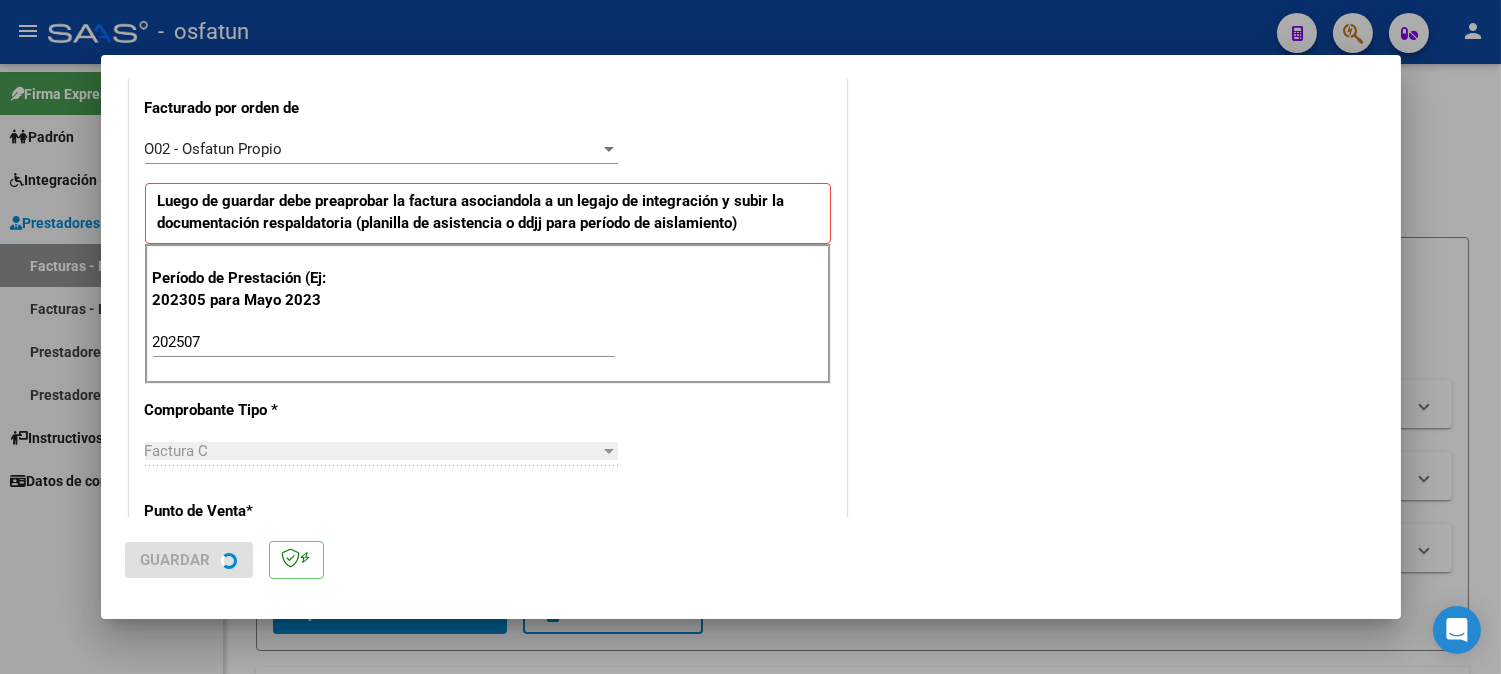 scroll, scrollTop: 0, scrollLeft: 0, axis: both 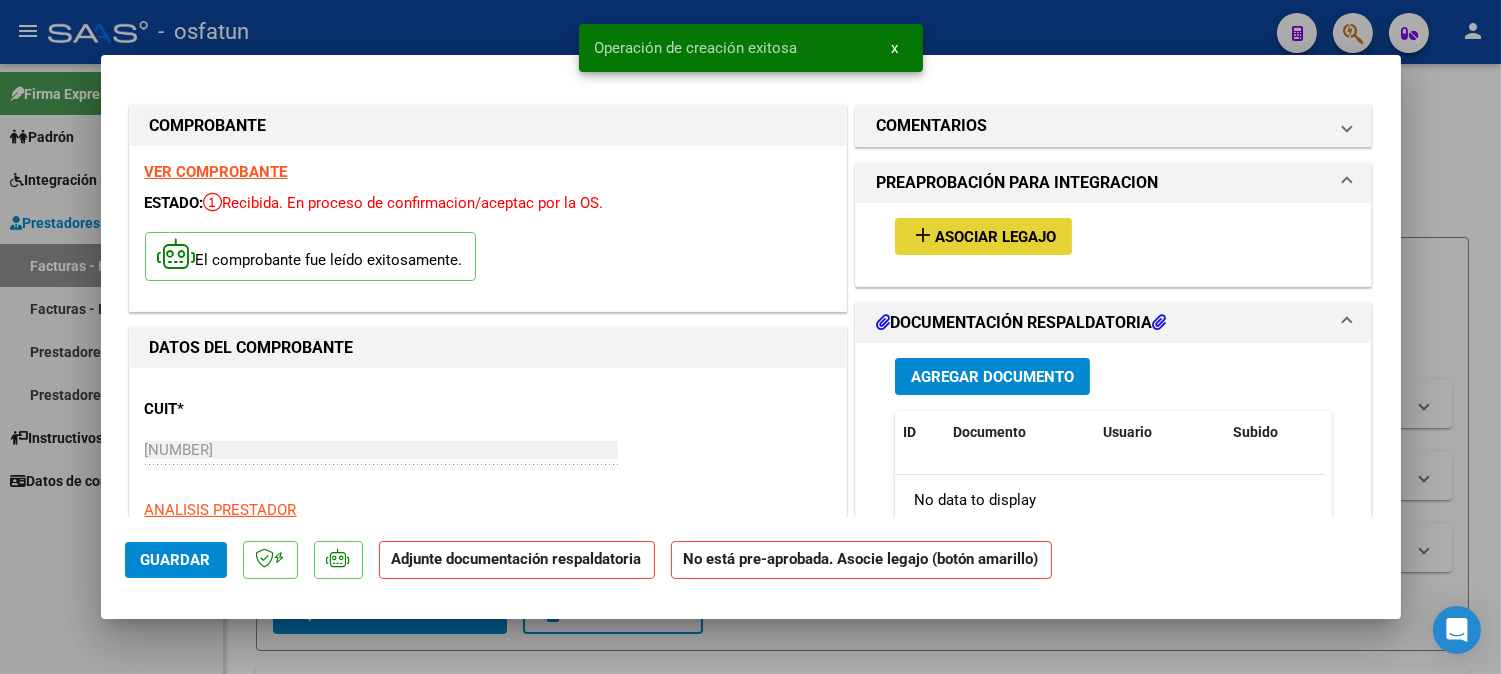 click on "add Asociar Legajo" at bounding box center (983, 236) 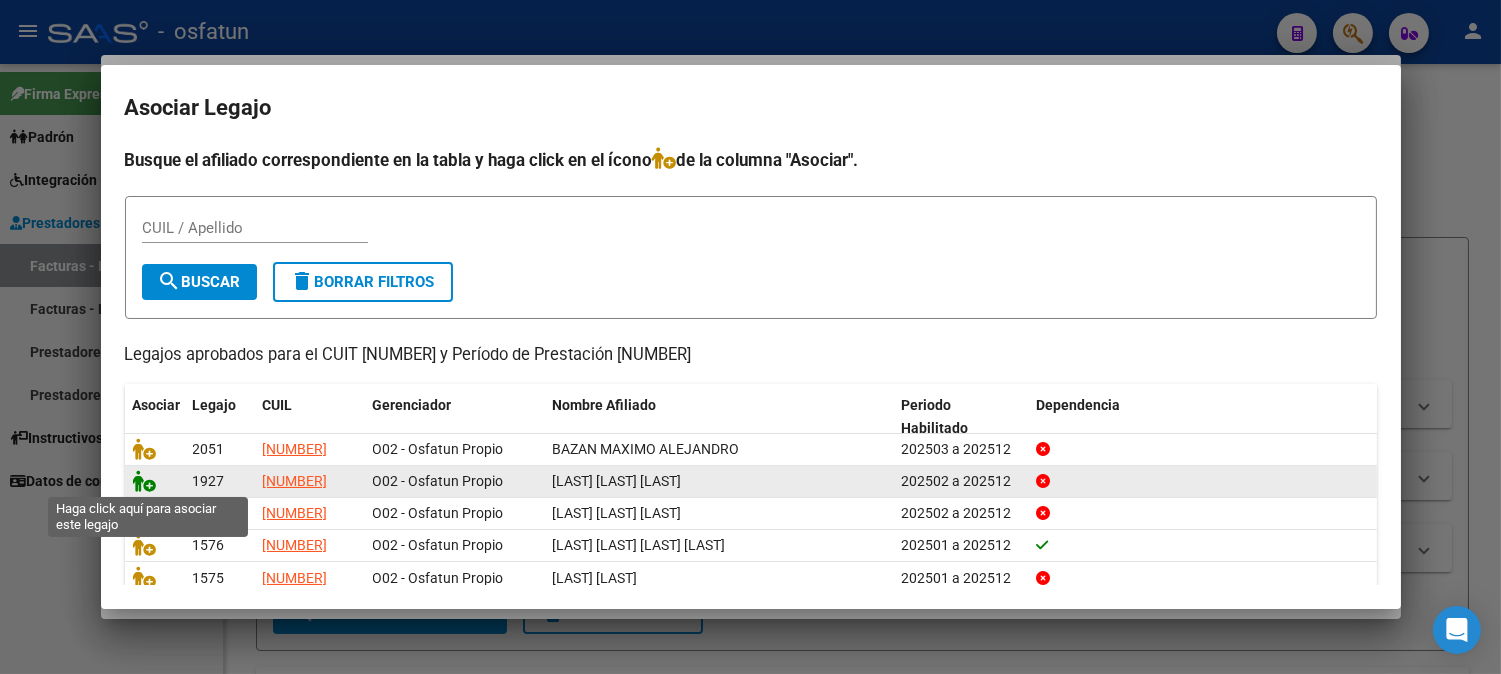 click 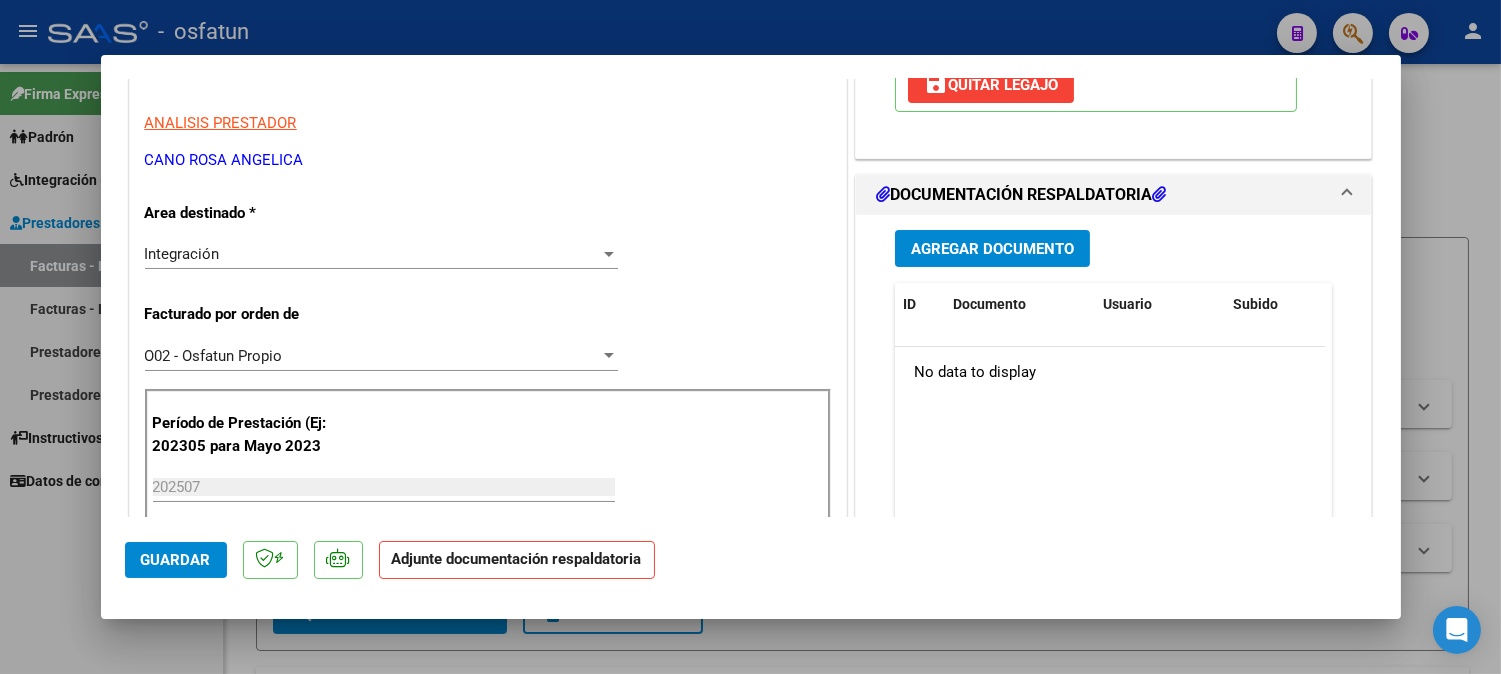 scroll, scrollTop: 444, scrollLeft: 0, axis: vertical 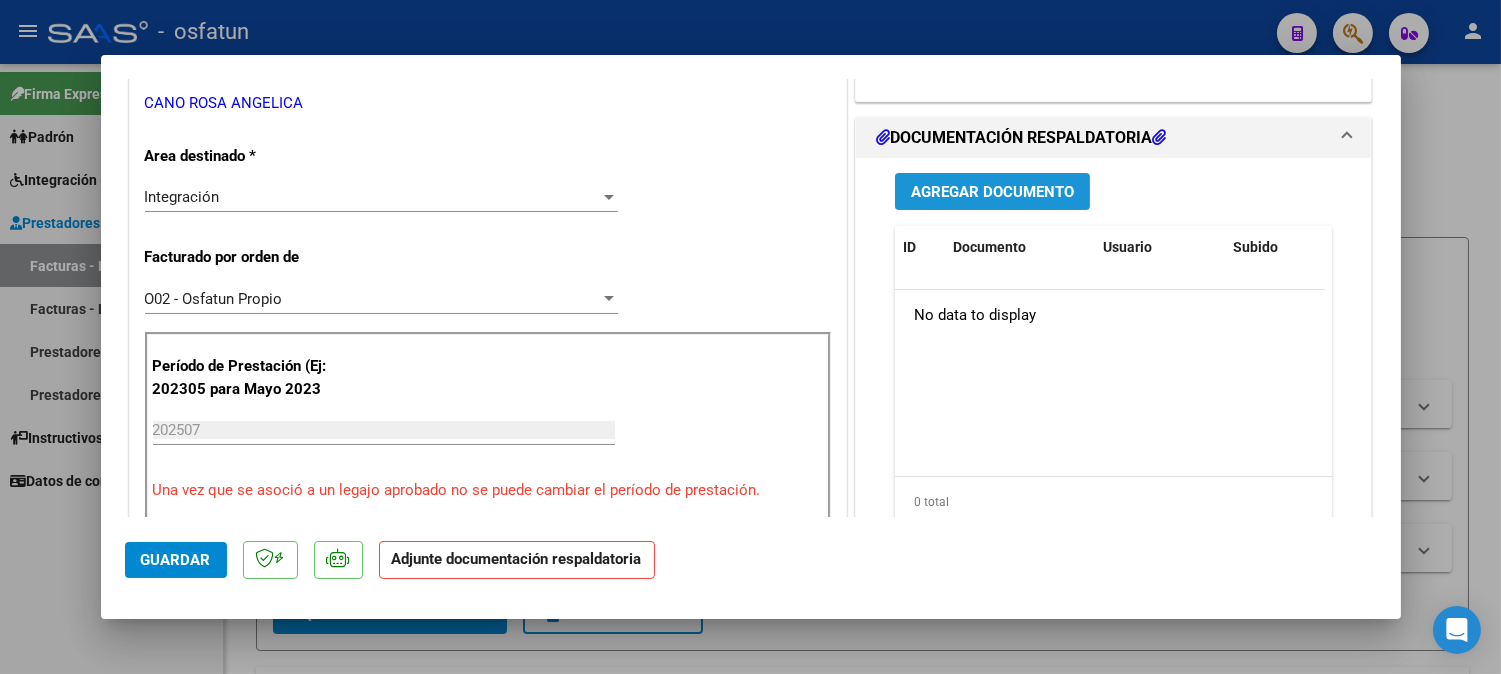 click on "Agregar Documento" at bounding box center [992, 191] 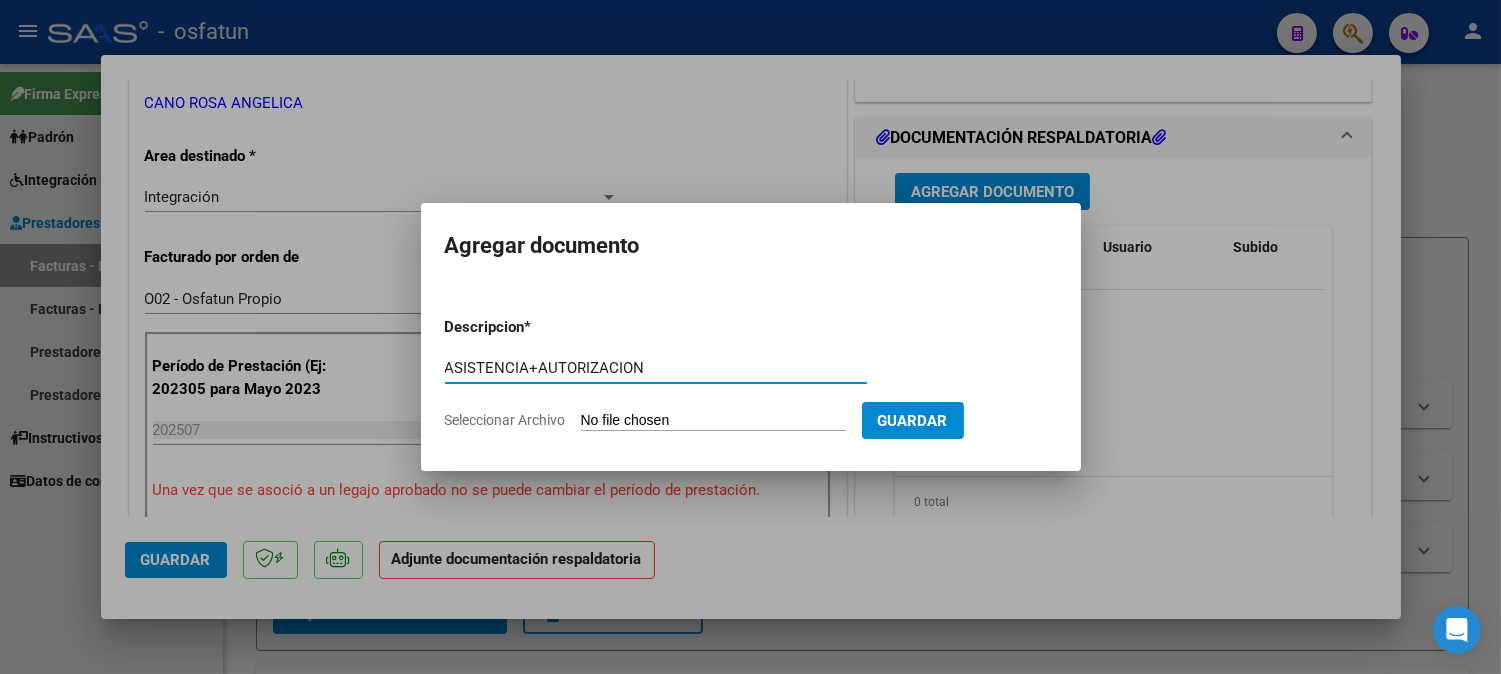 type on "ASISTENCIA+AUTORIZACION" 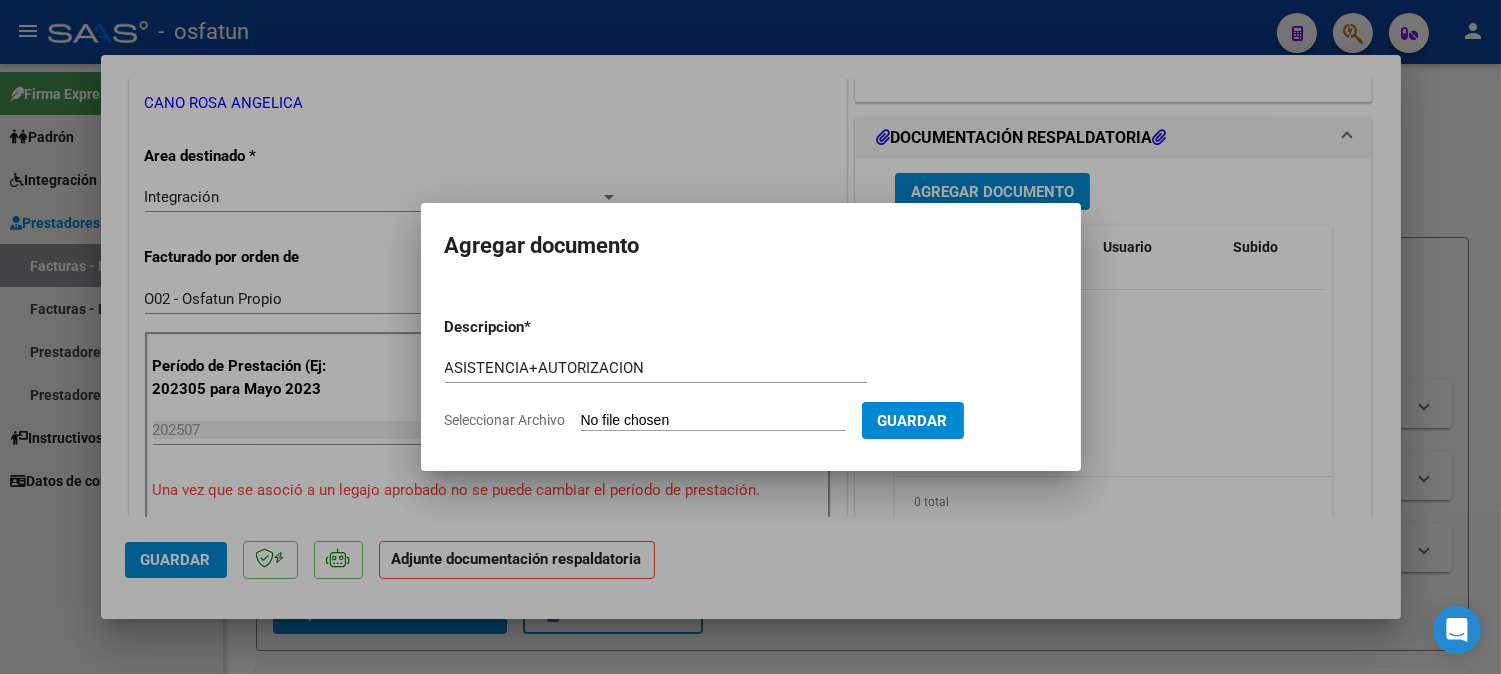 type on "C:\fakepath\ASIST+AUT FONO.pdf" 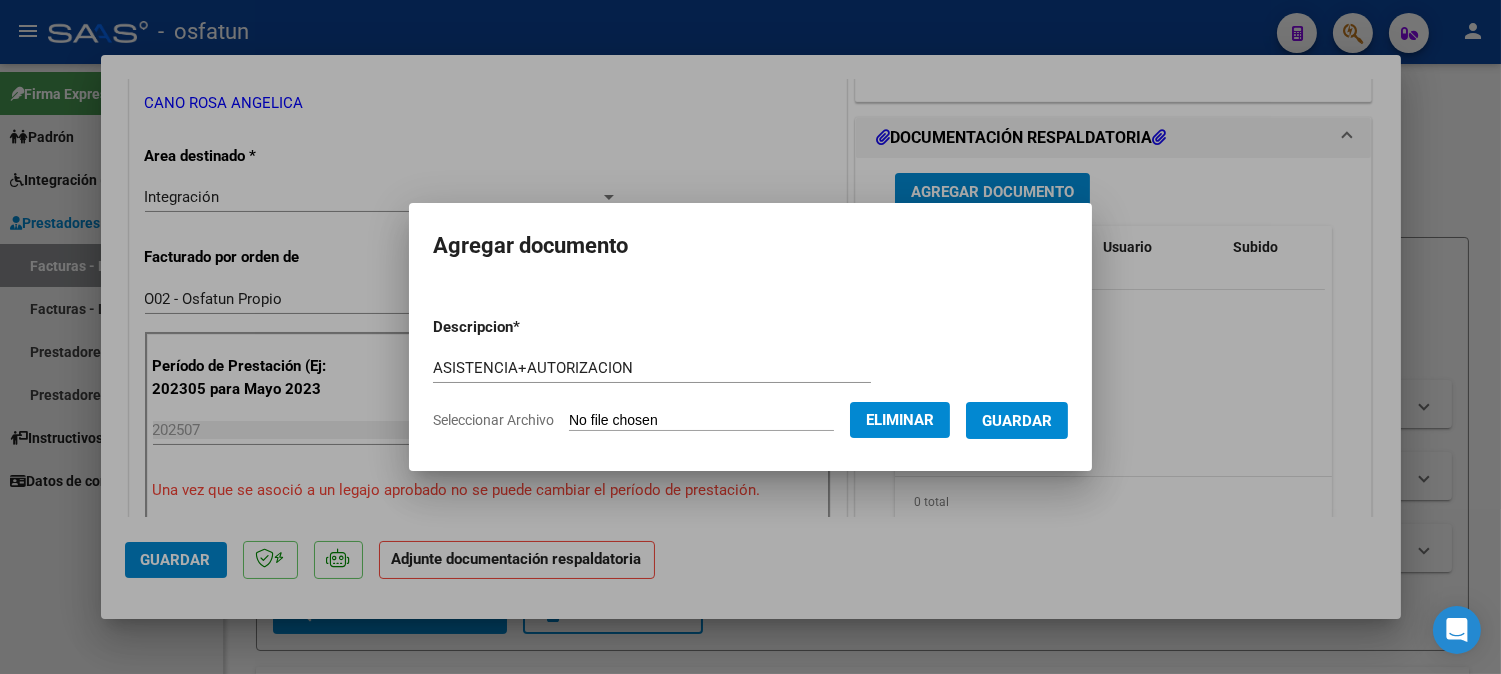 click on "Guardar" at bounding box center (1017, 421) 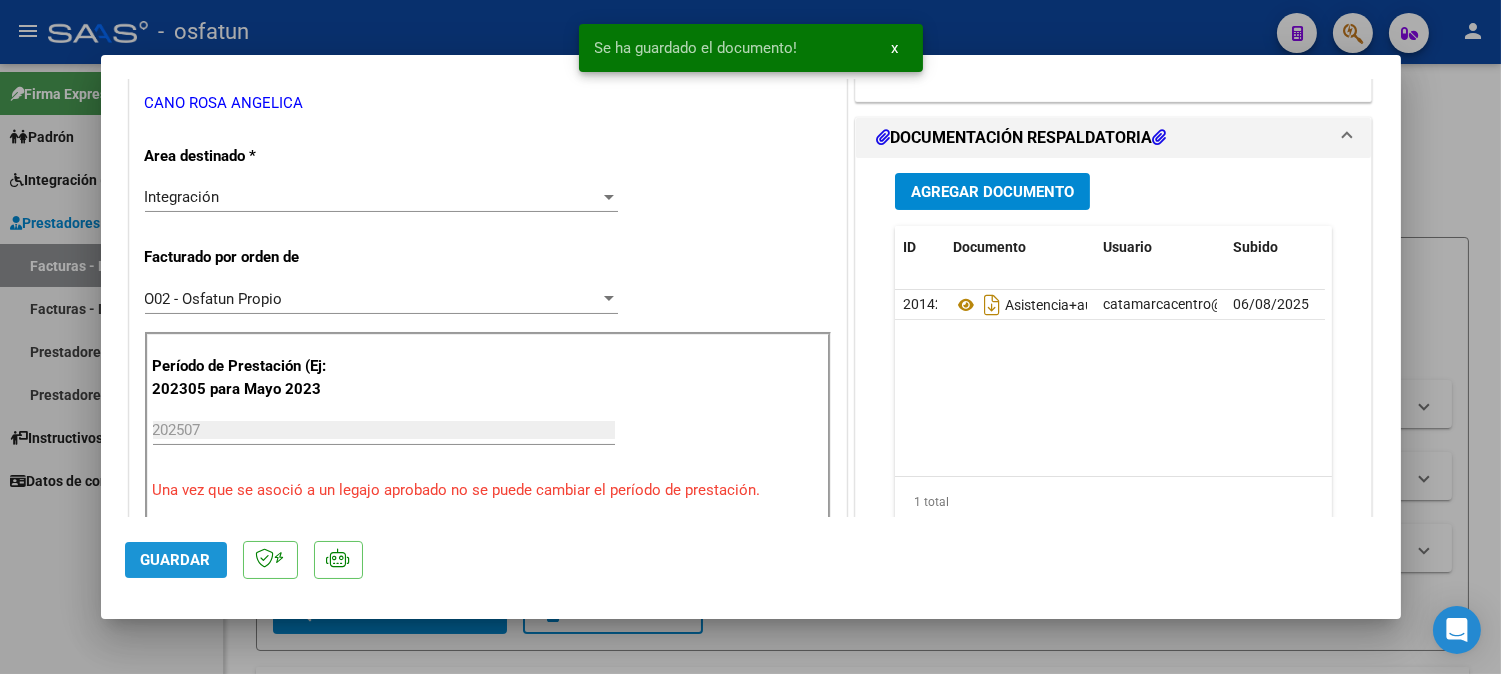 click on "Guardar" 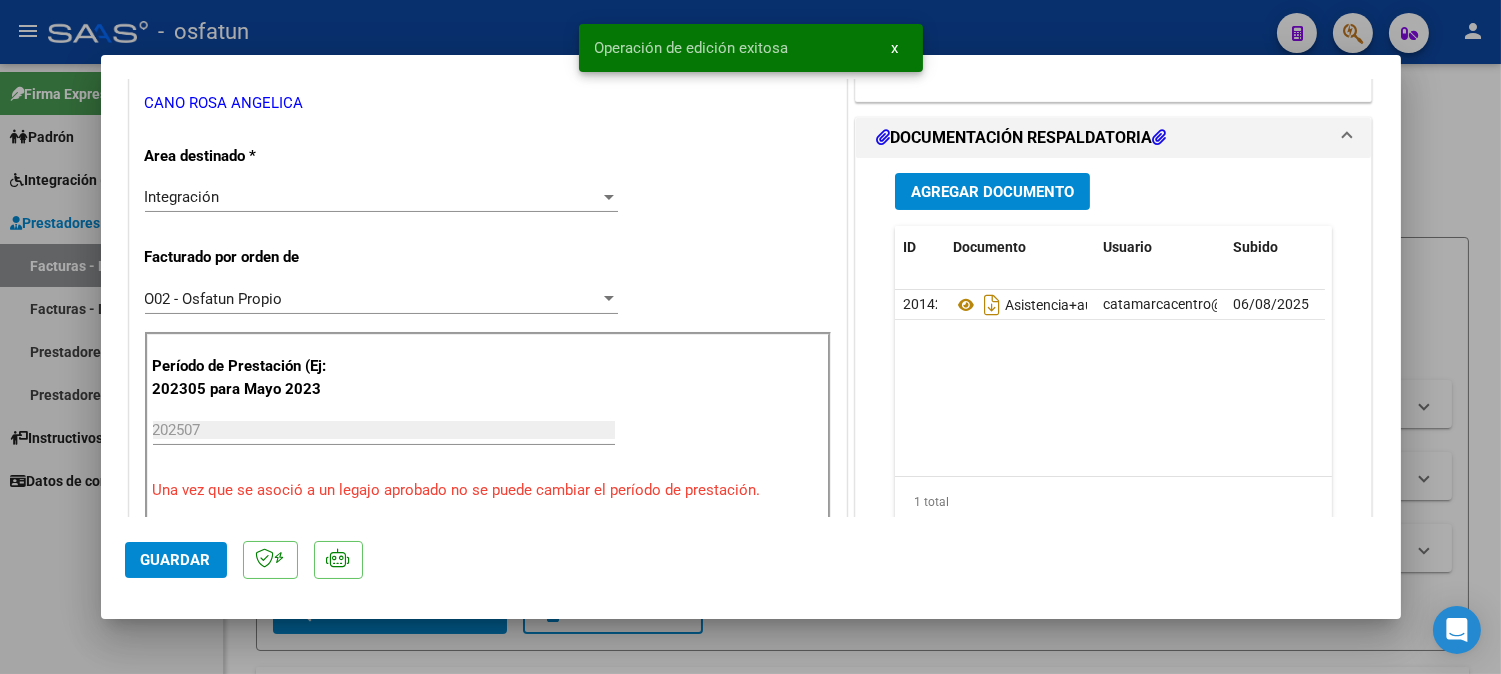 drag, startPoint x: 1462, startPoint y: 177, endPoint x: 1352, endPoint y: 215, distance: 116.37869 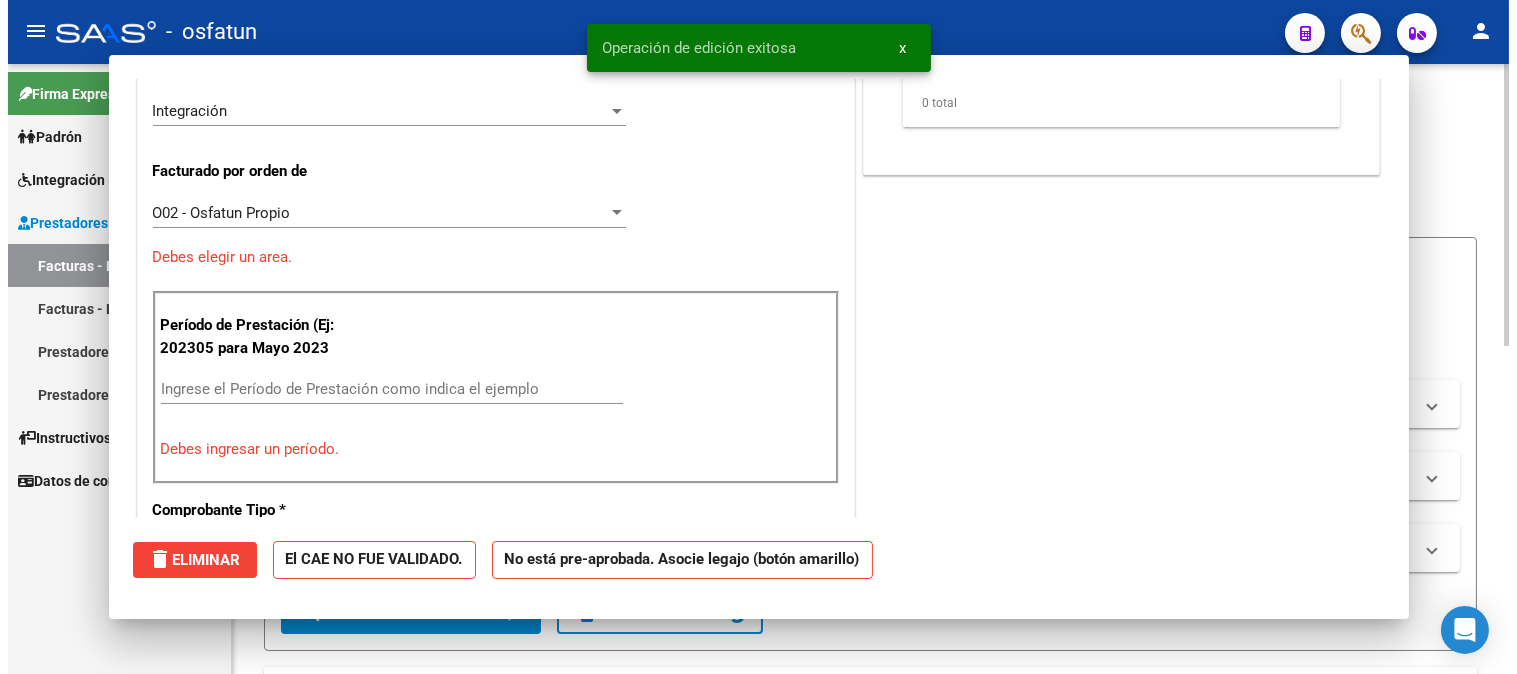 scroll, scrollTop: 0, scrollLeft: 0, axis: both 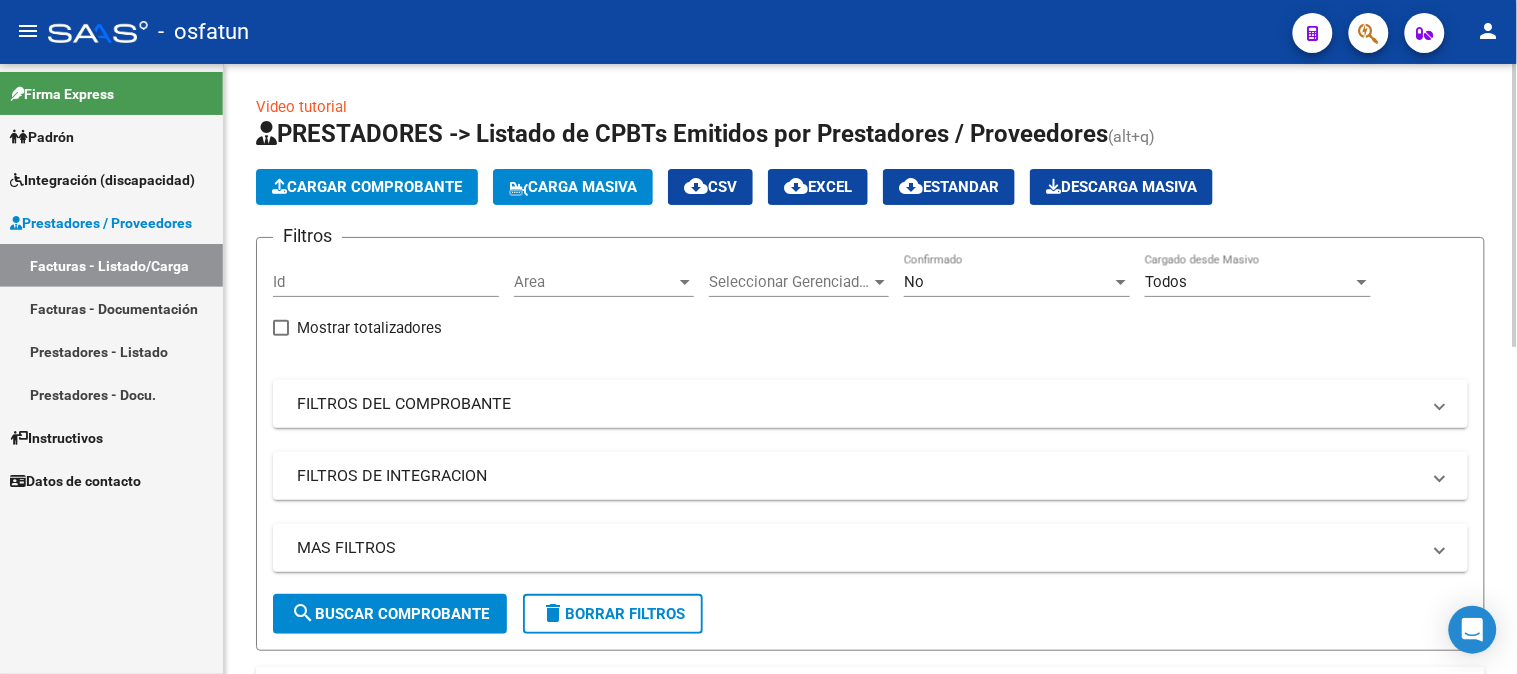 drag, startPoint x: 420, startPoint y: 210, endPoint x: 424, endPoint y: 192, distance: 18.439089 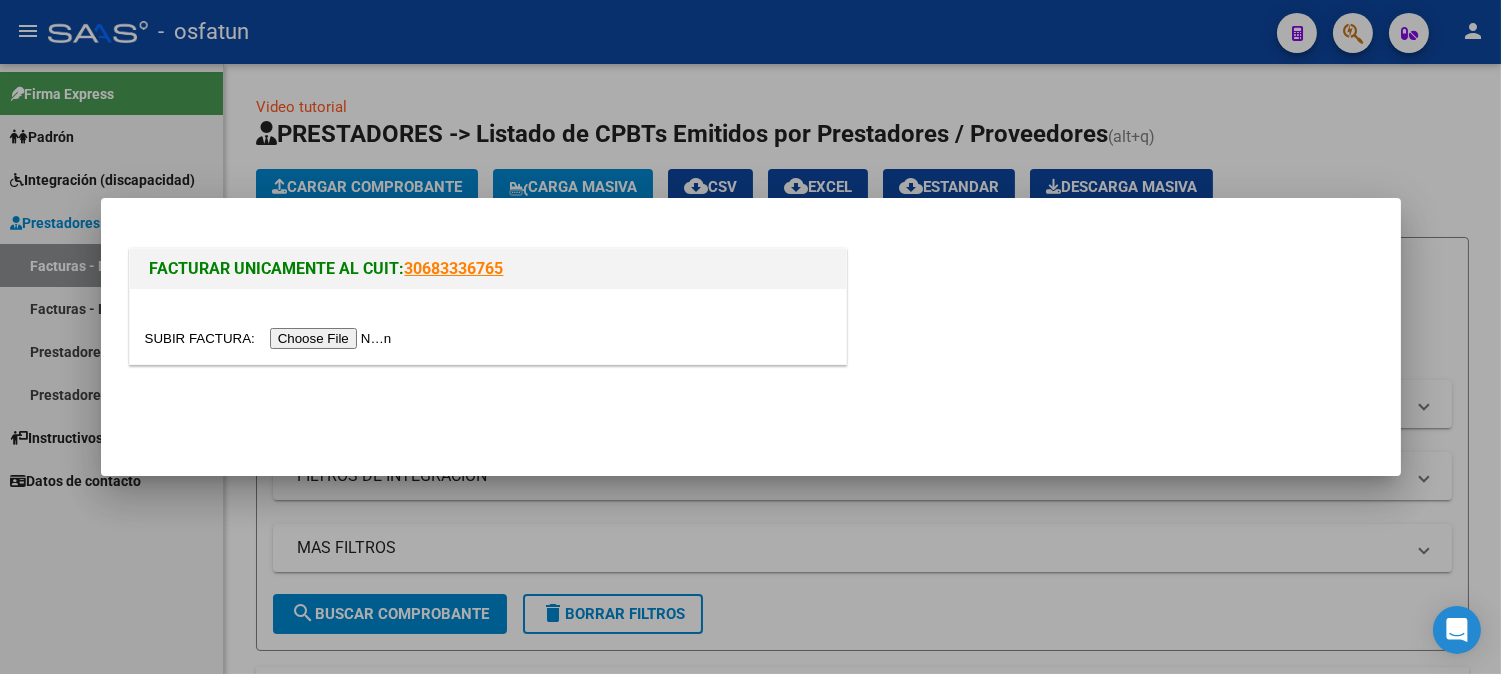 click at bounding box center [488, 326] 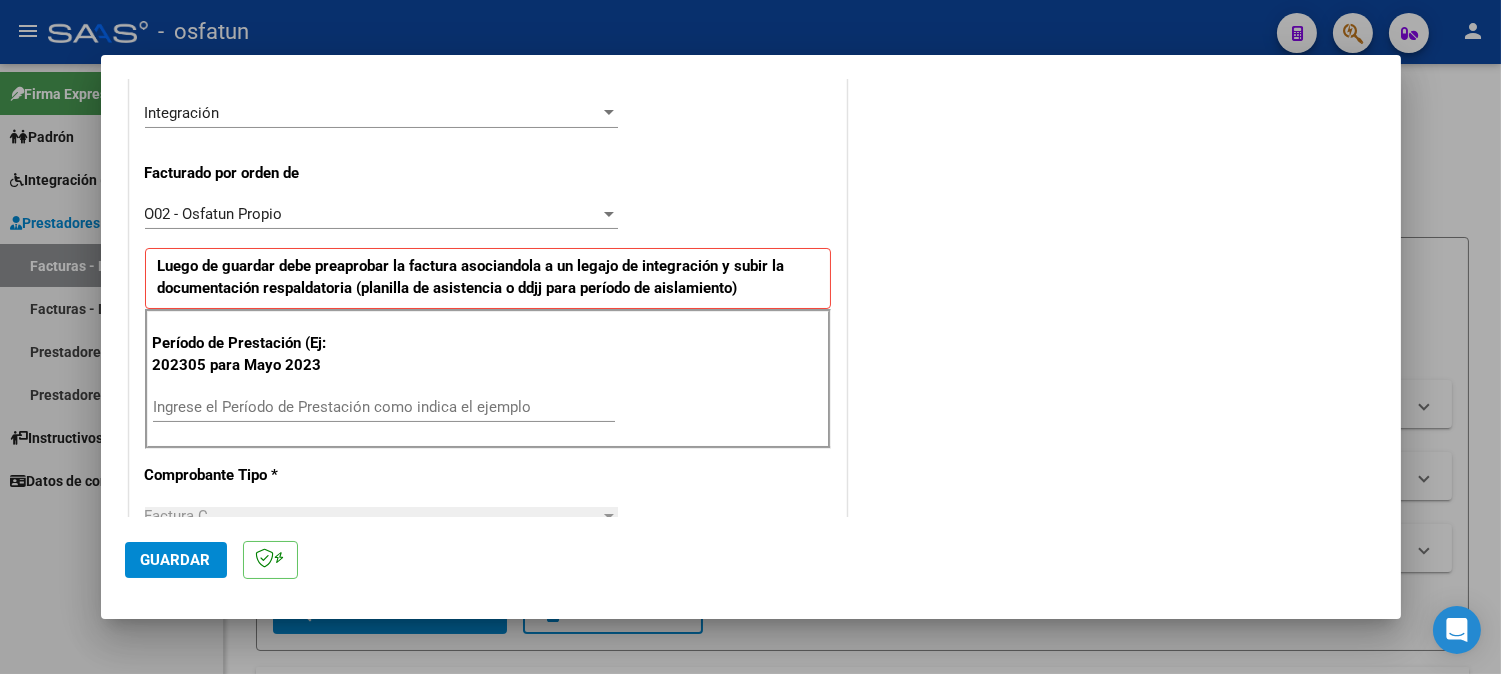 scroll, scrollTop: 555, scrollLeft: 0, axis: vertical 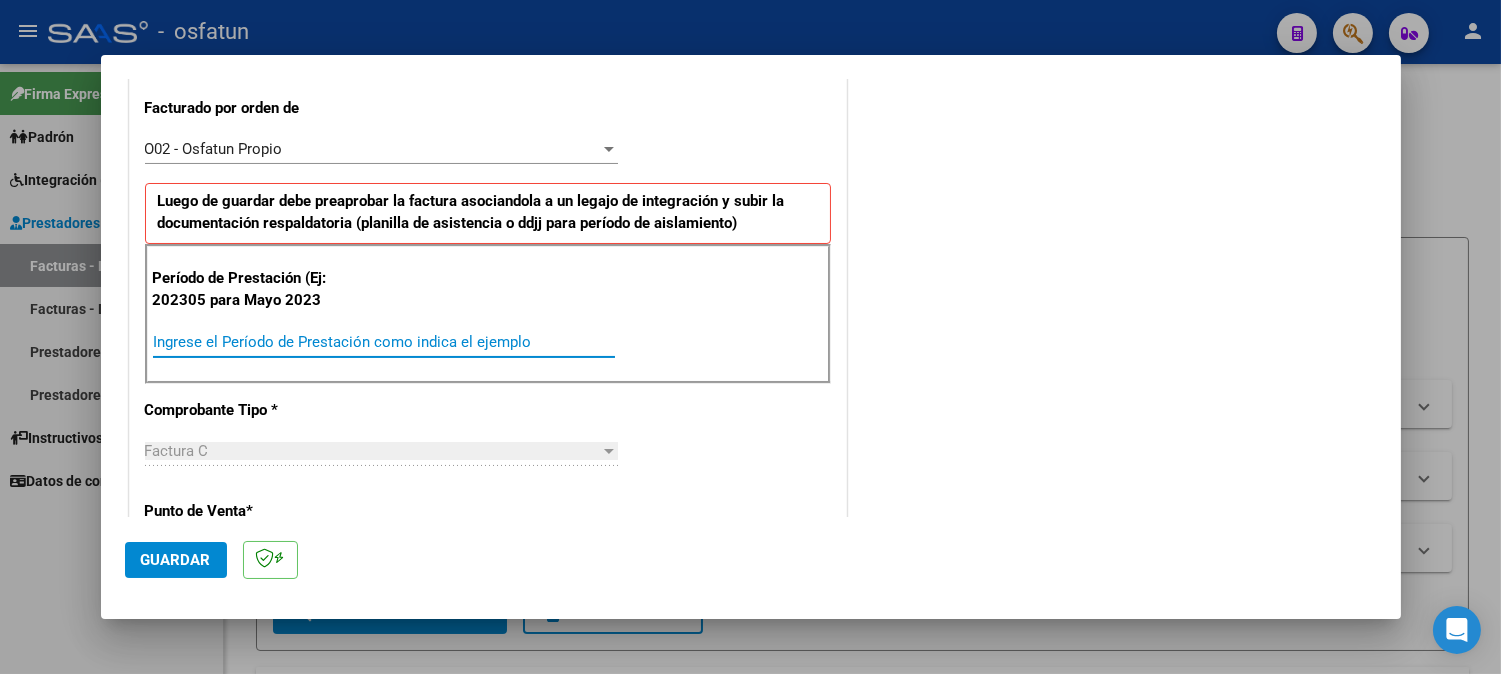click on "Ingrese el Período de Prestación como indica el ejemplo" at bounding box center [384, 342] 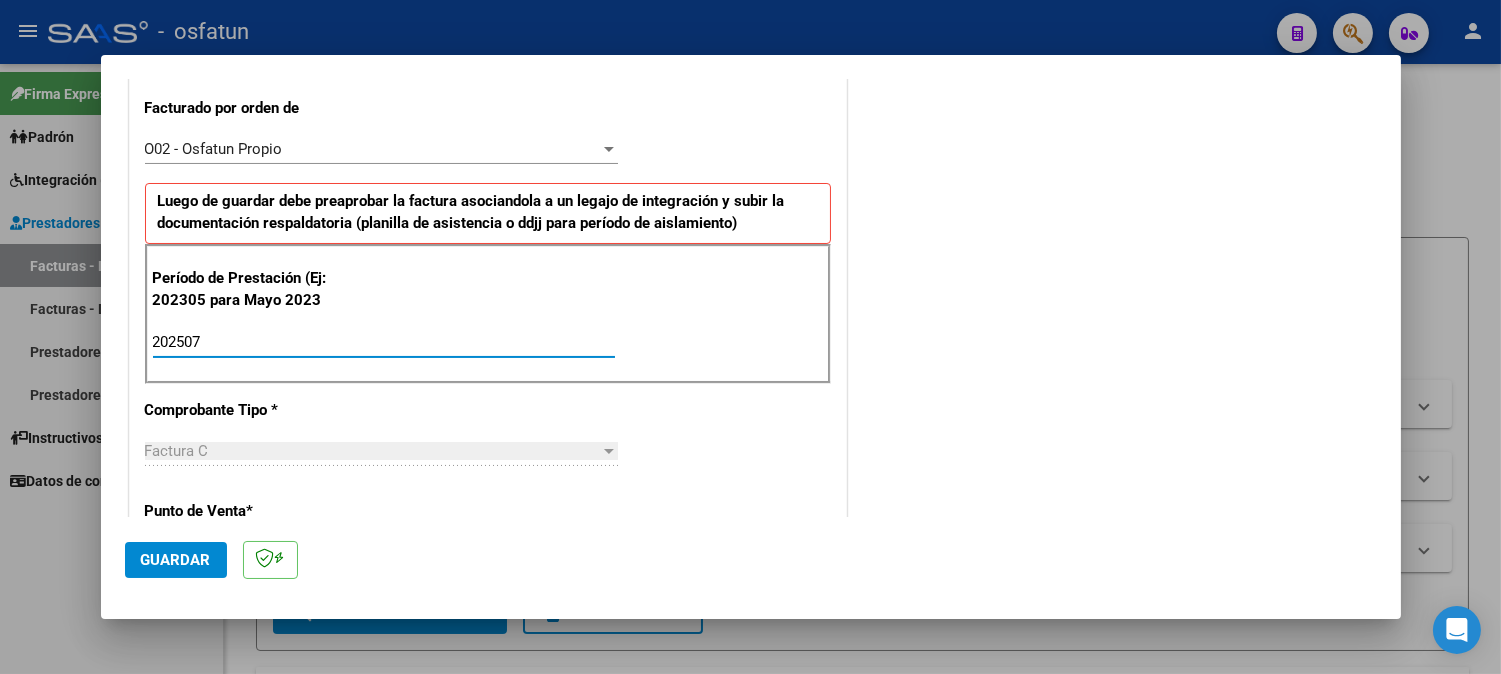 type on "202507" 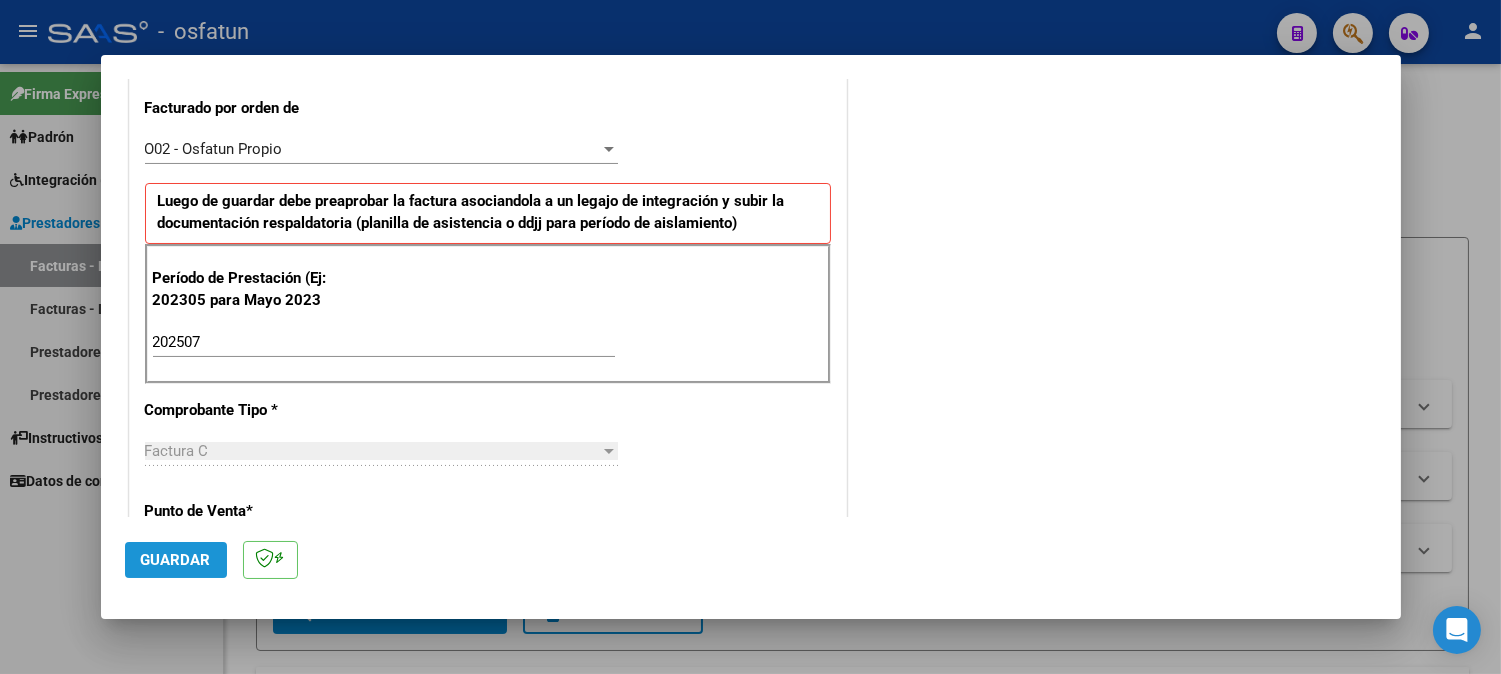 click on "Guardar" 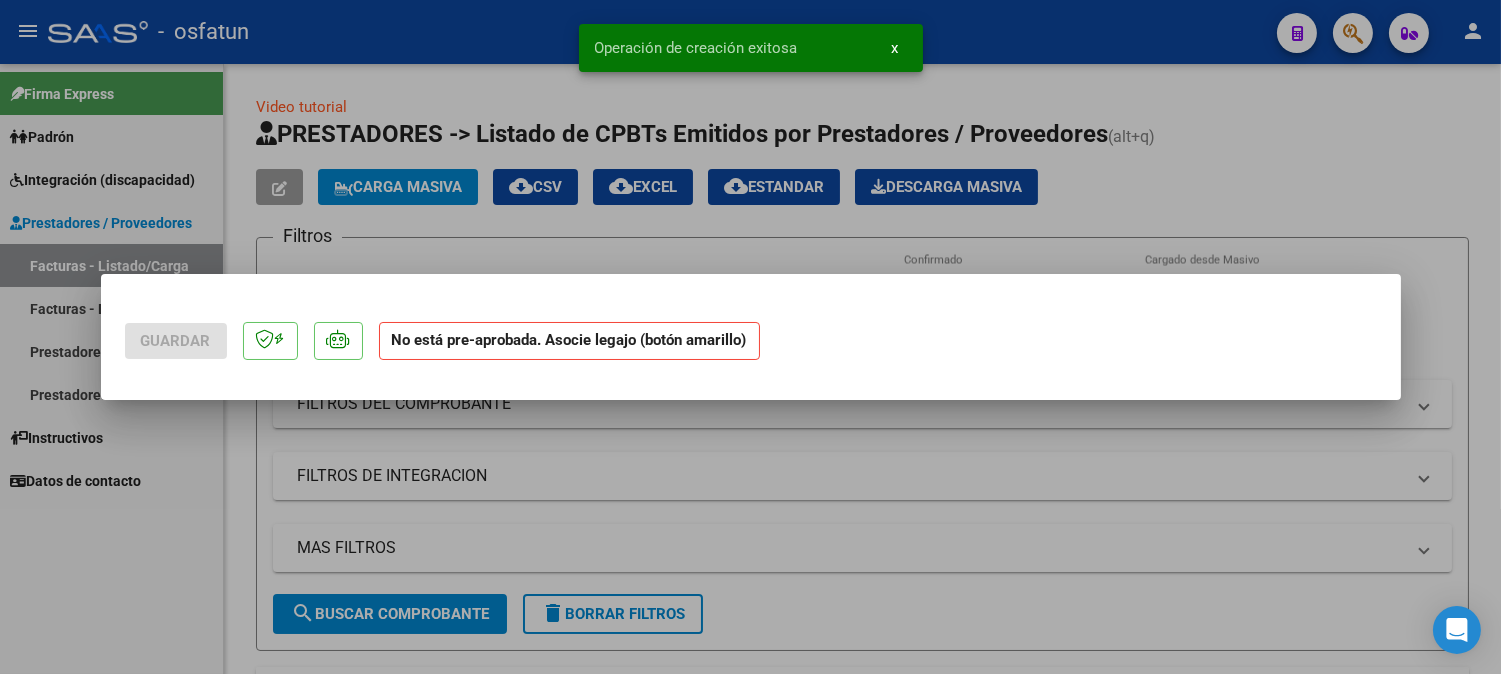 scroll, scrollTop: 0, scrollLeft: 0, axis: both 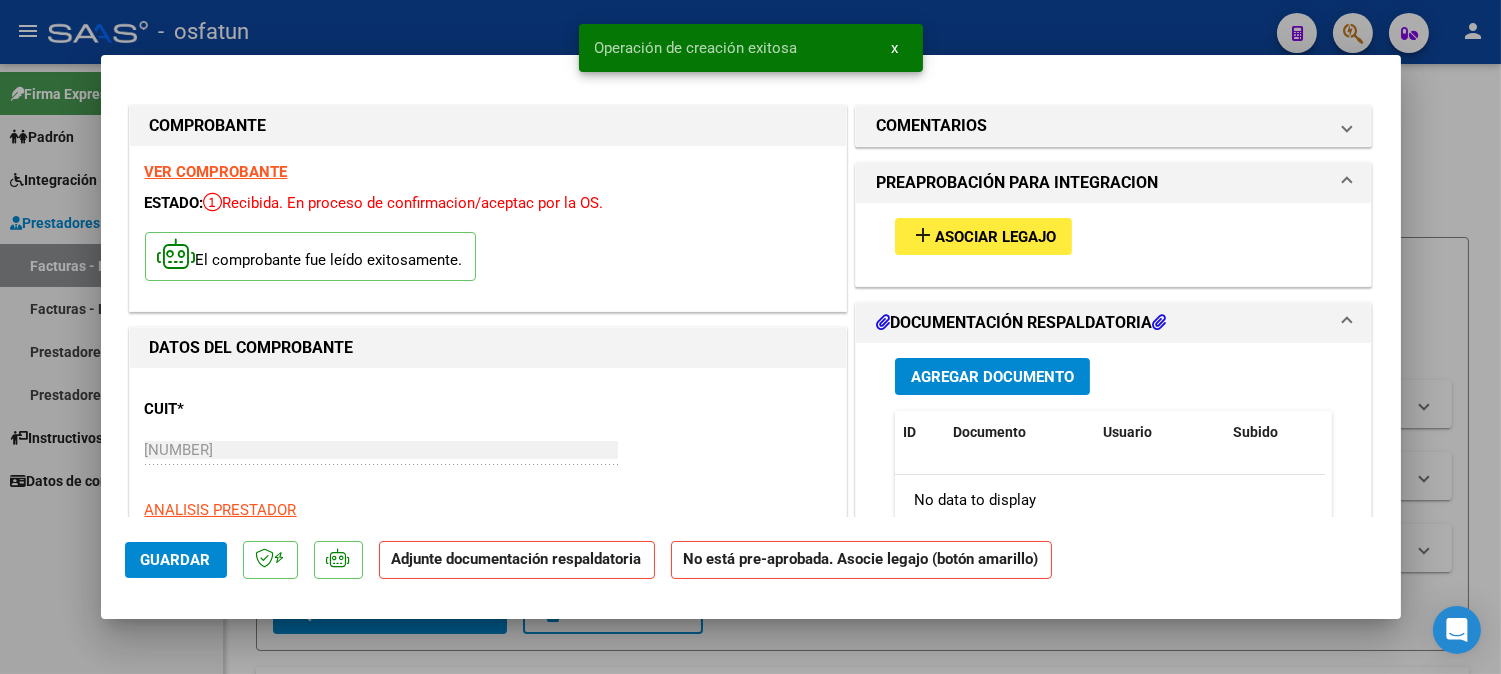 click on "add Asociar Legajo" at bounding box center [983, 236] 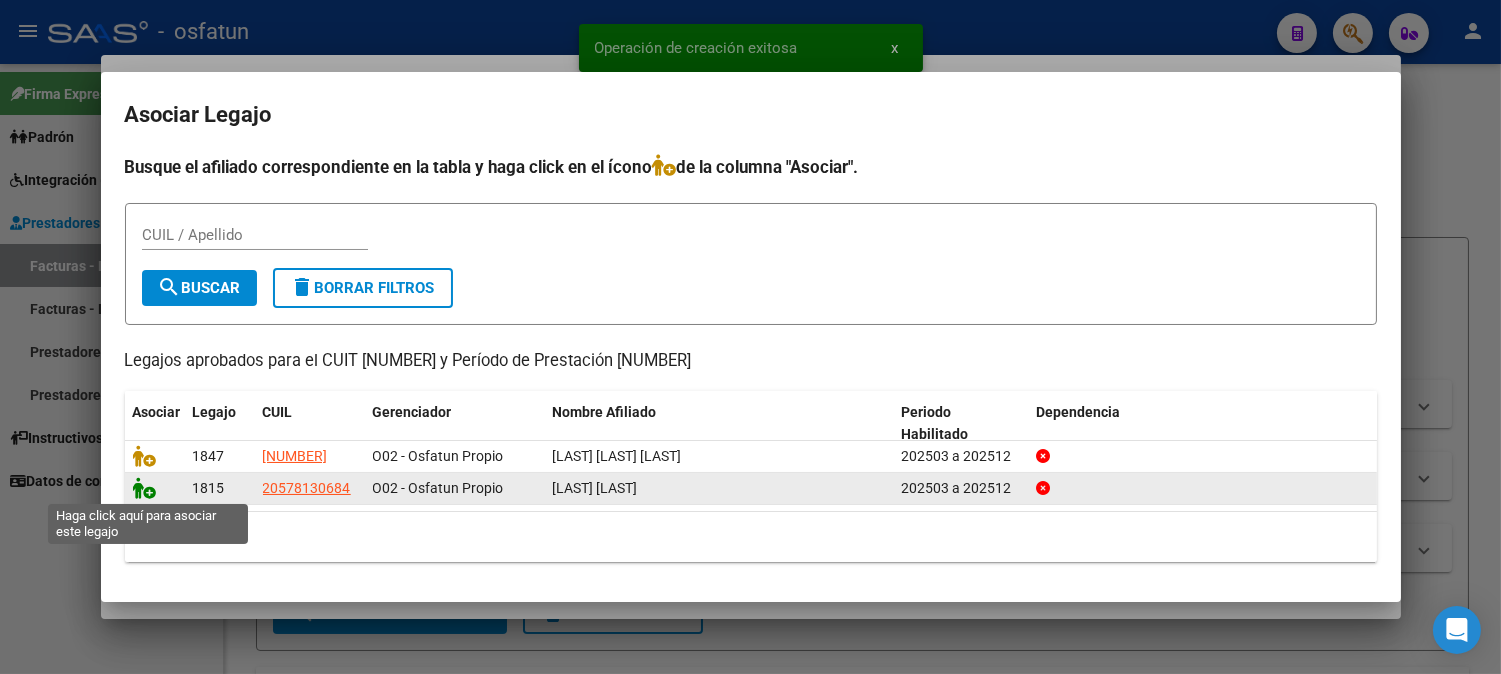 click 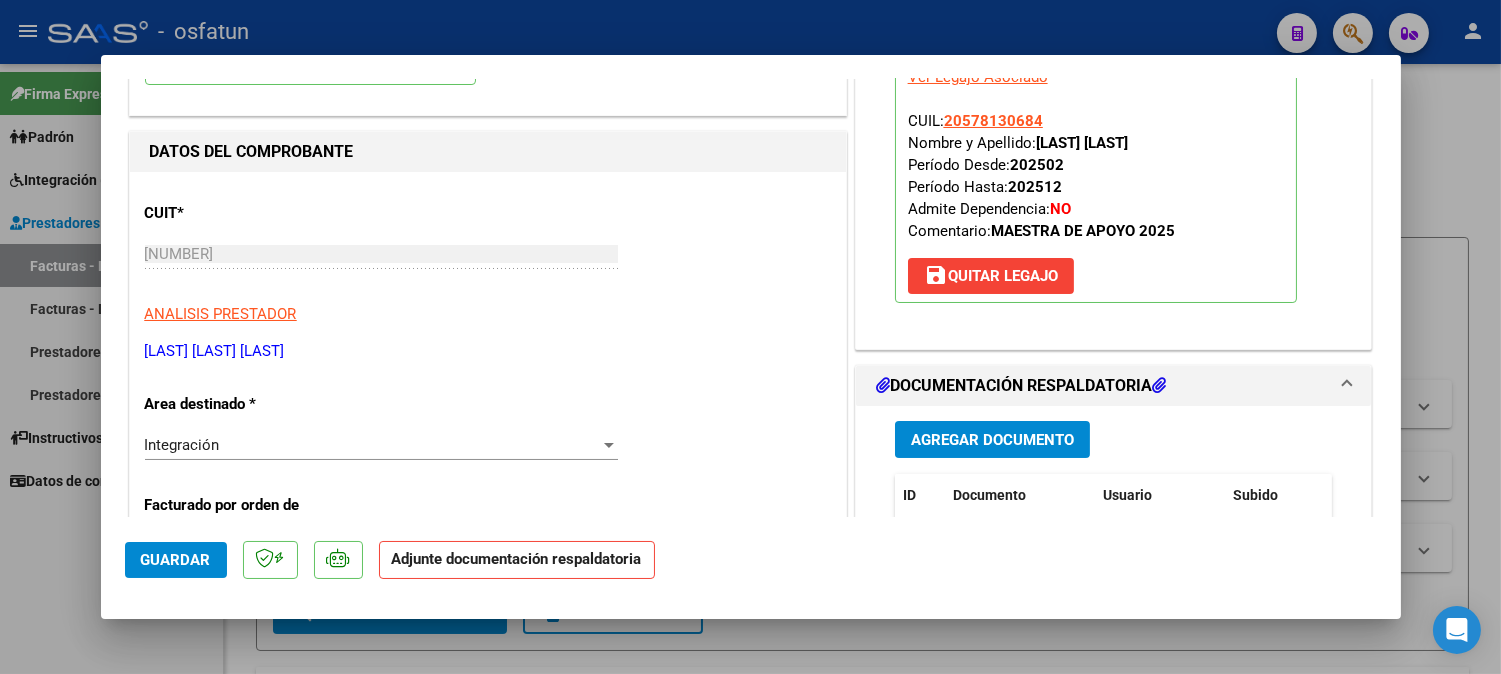 scroll, scrollTop: 333, scrollLeft: 0, axis: vertical 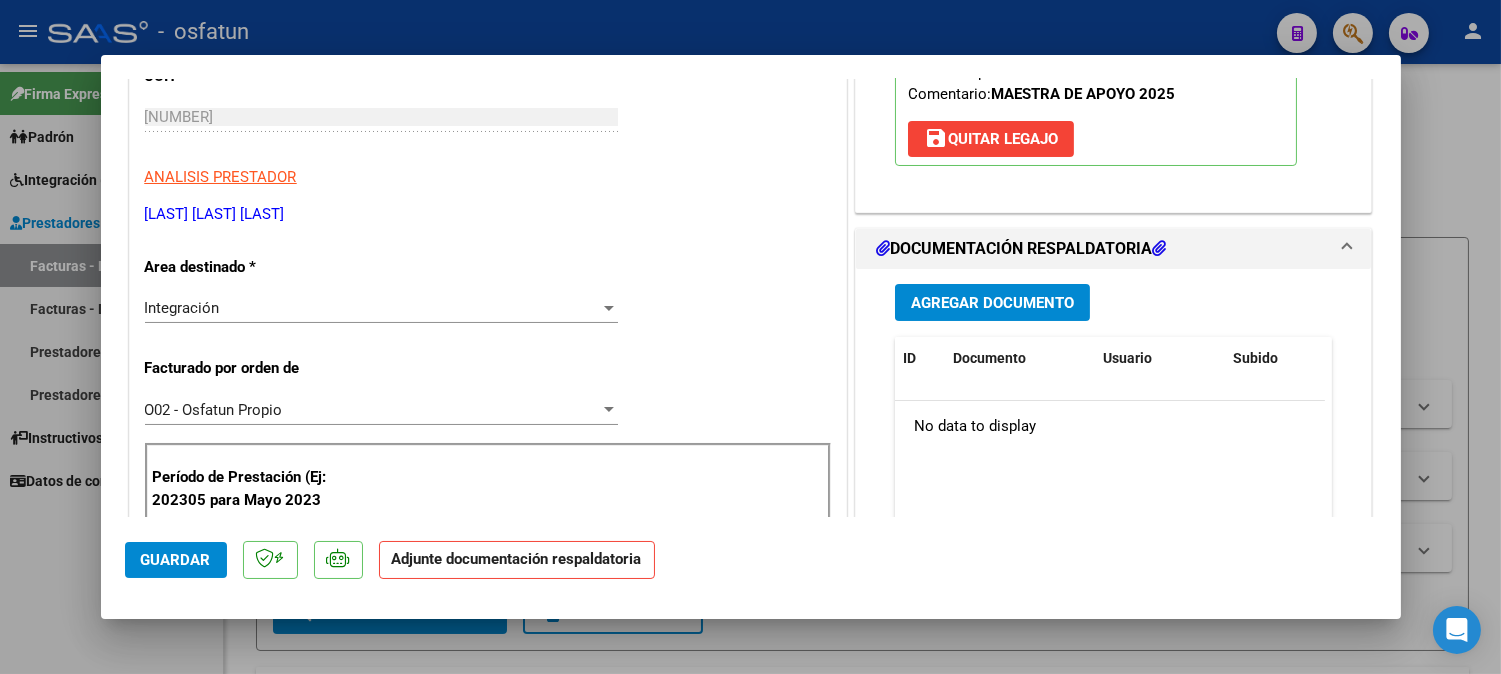 click on "Agregar Documento" at bounding box center (992, 303) 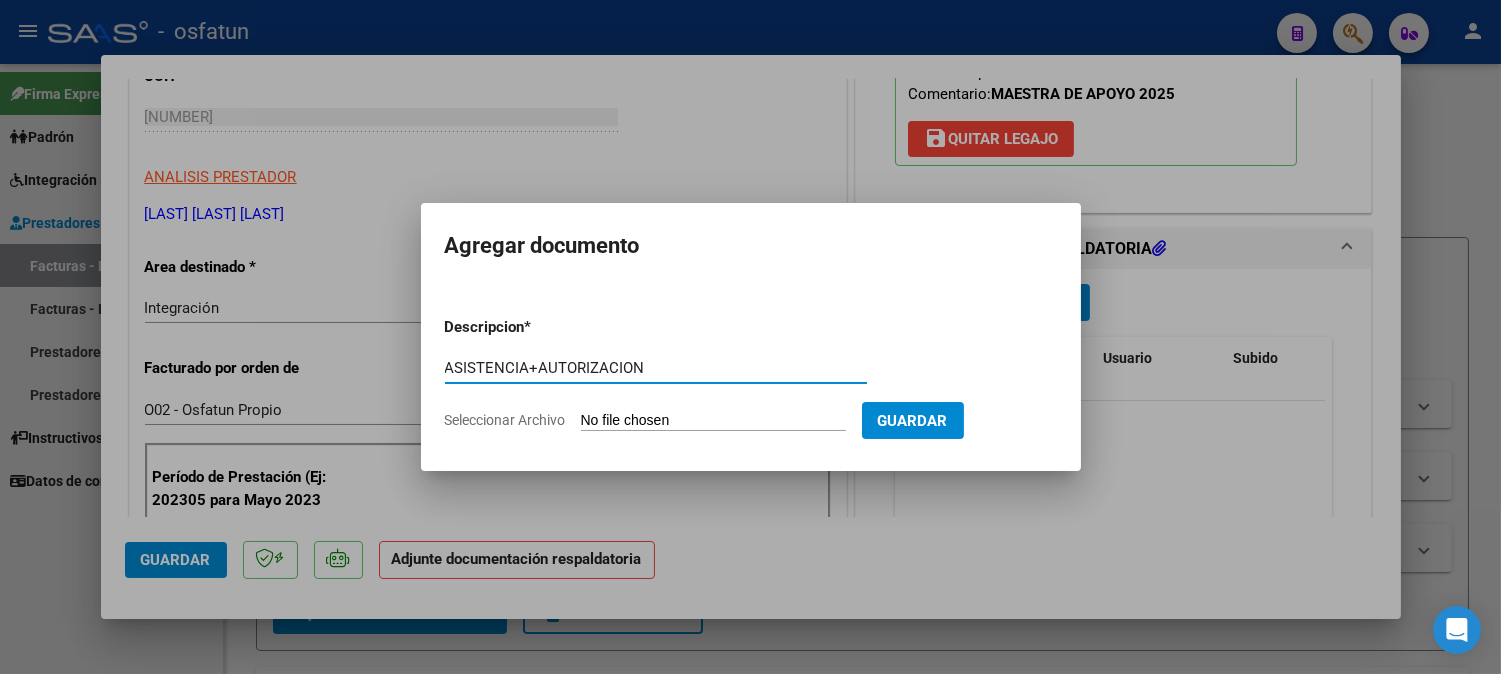 type on "ASISTENCIA+AUTORIZACION" 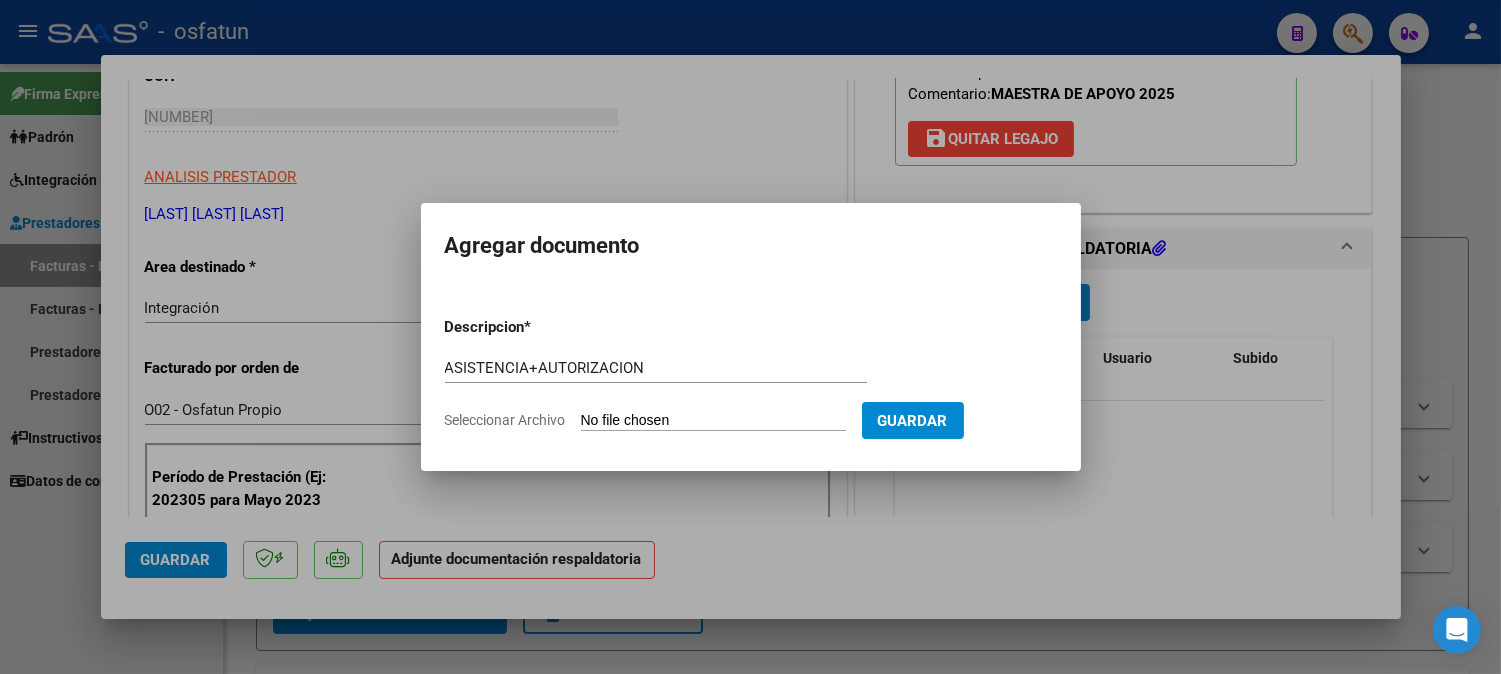 type on "C:\fakepath\ASIST+ AUT MAESTRA.pdf" 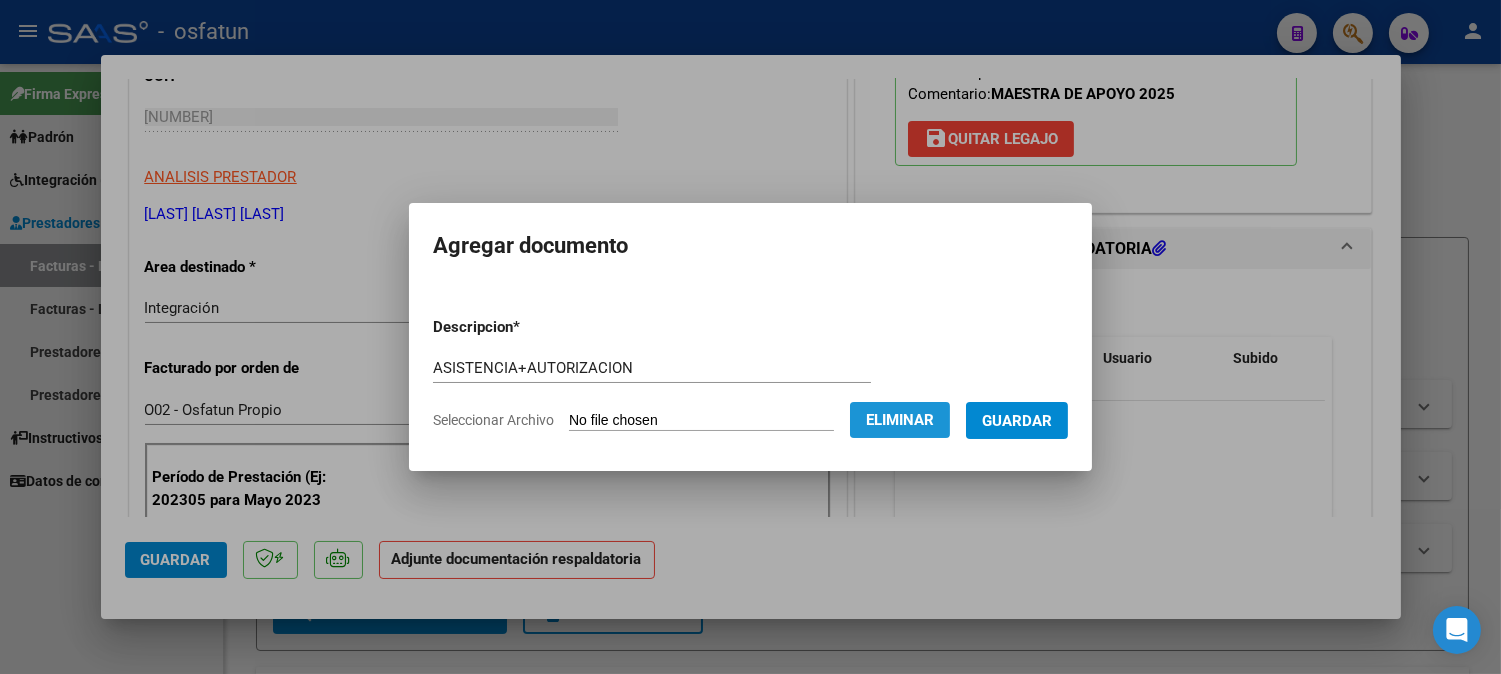 click on "Eliminar" 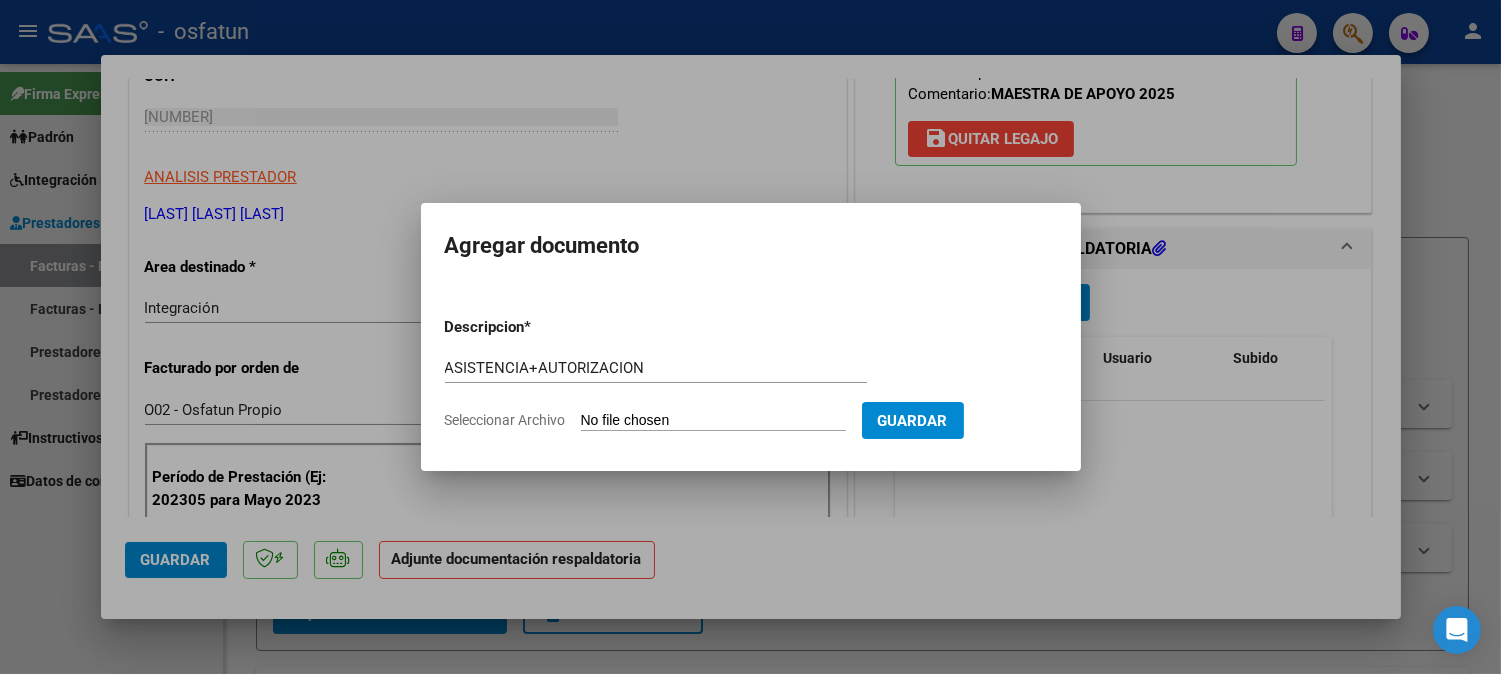 click at bounding box center [750, 337] 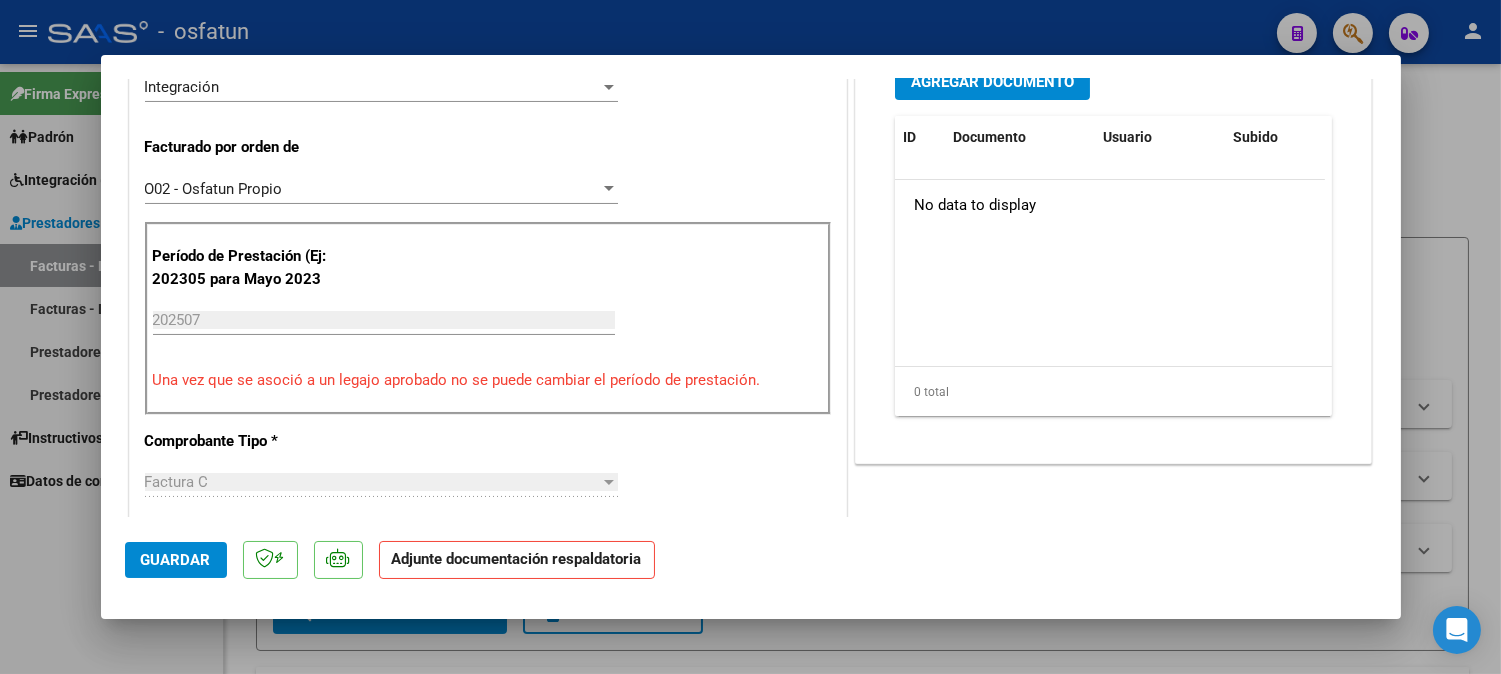 scroll, scrollTop: 555, scrollLeft: 0, axis: vertical 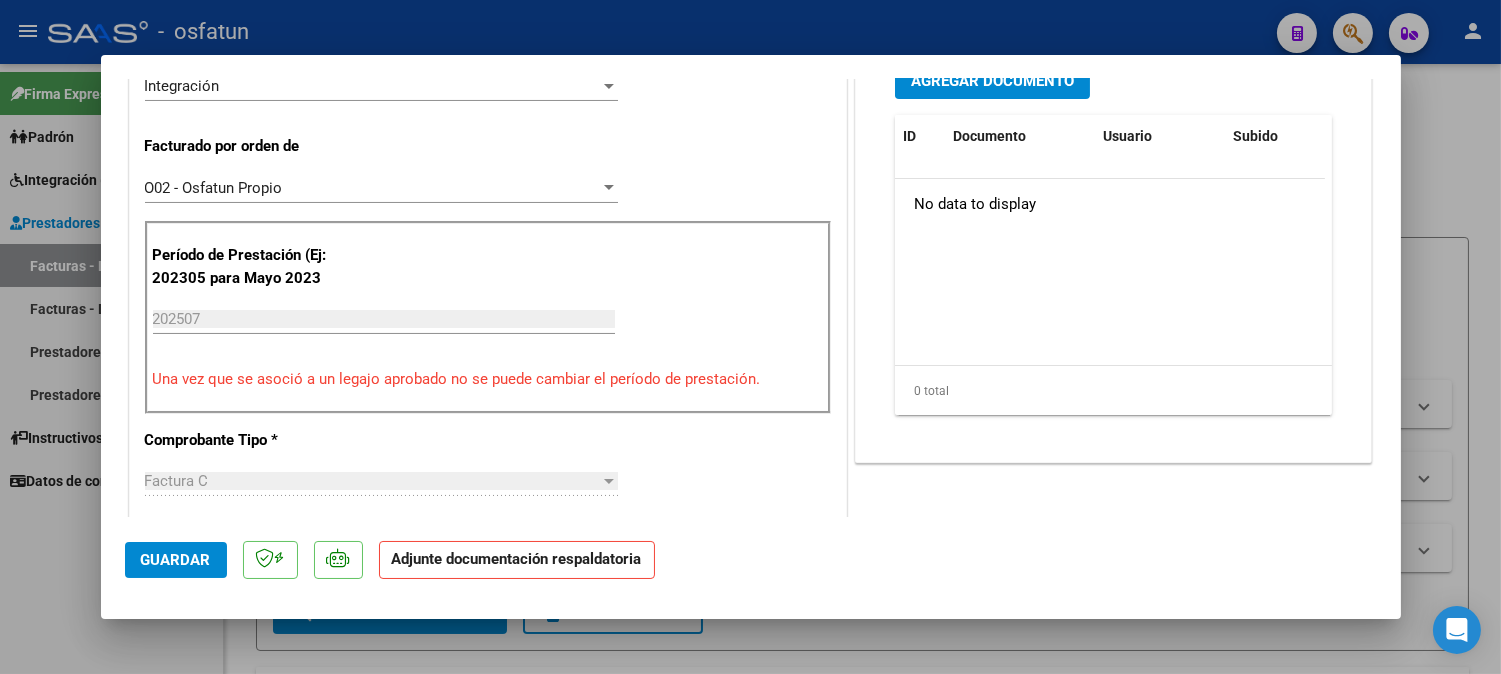 drag, startPoint x: 1017, startPoint y: 103, endPoint x: 1025, endPoint y: 80, distance: 24.351591 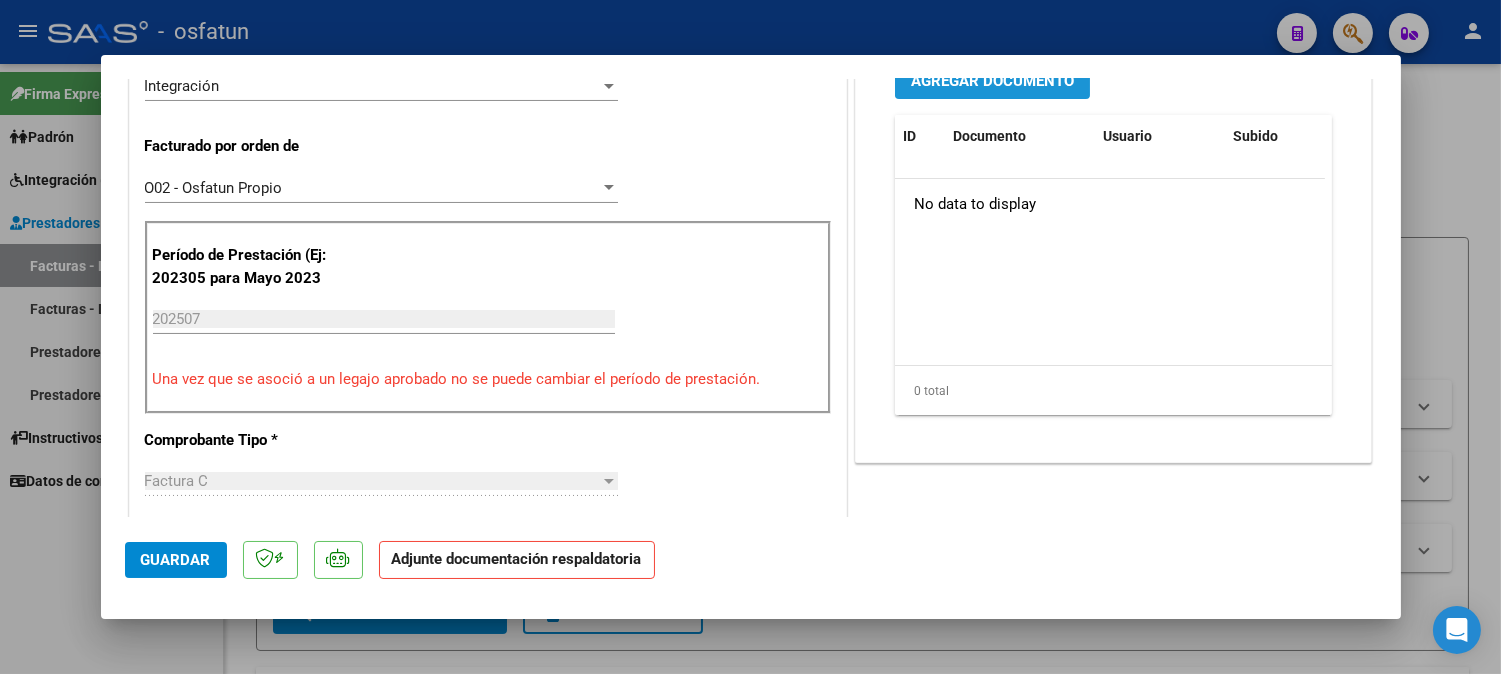 click on "Agregar Documento" at bounding box center (992, 81) 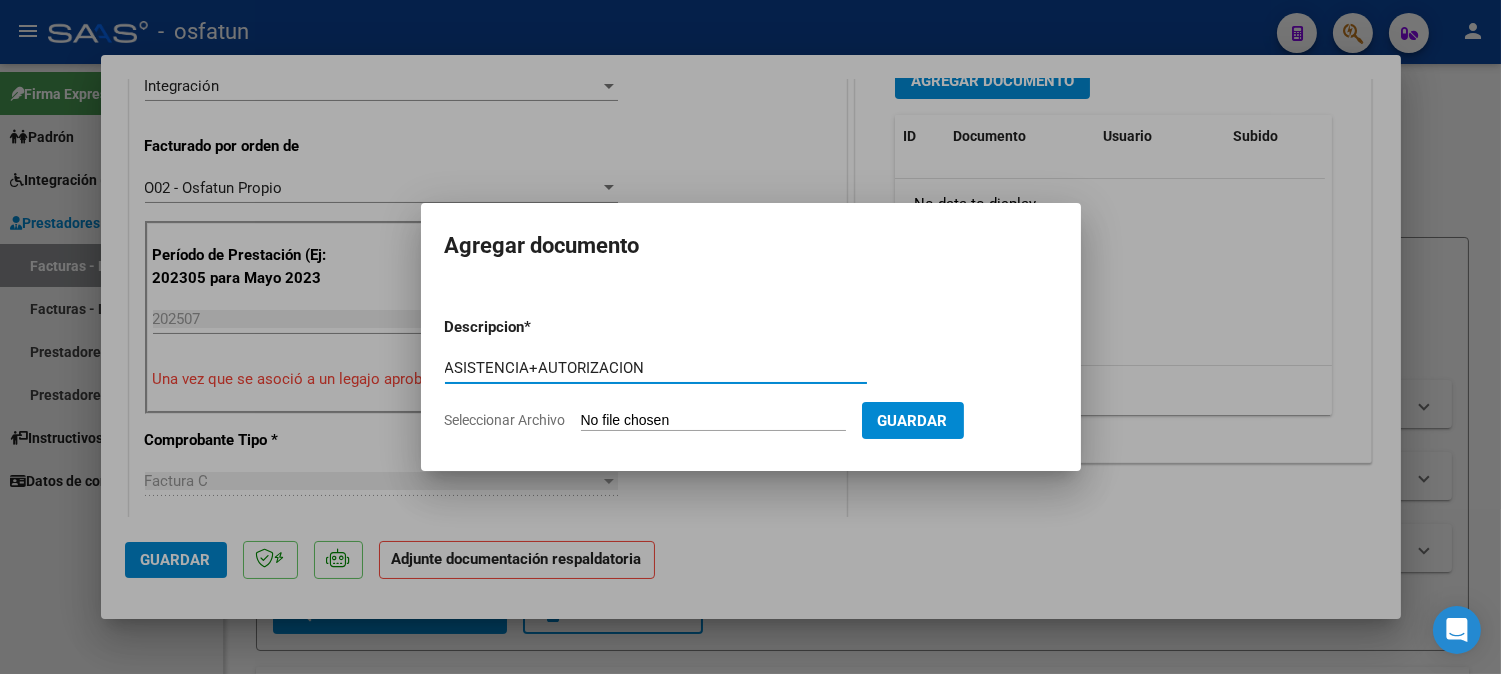 type on "ASISTENCIA+AUTORIZACION" 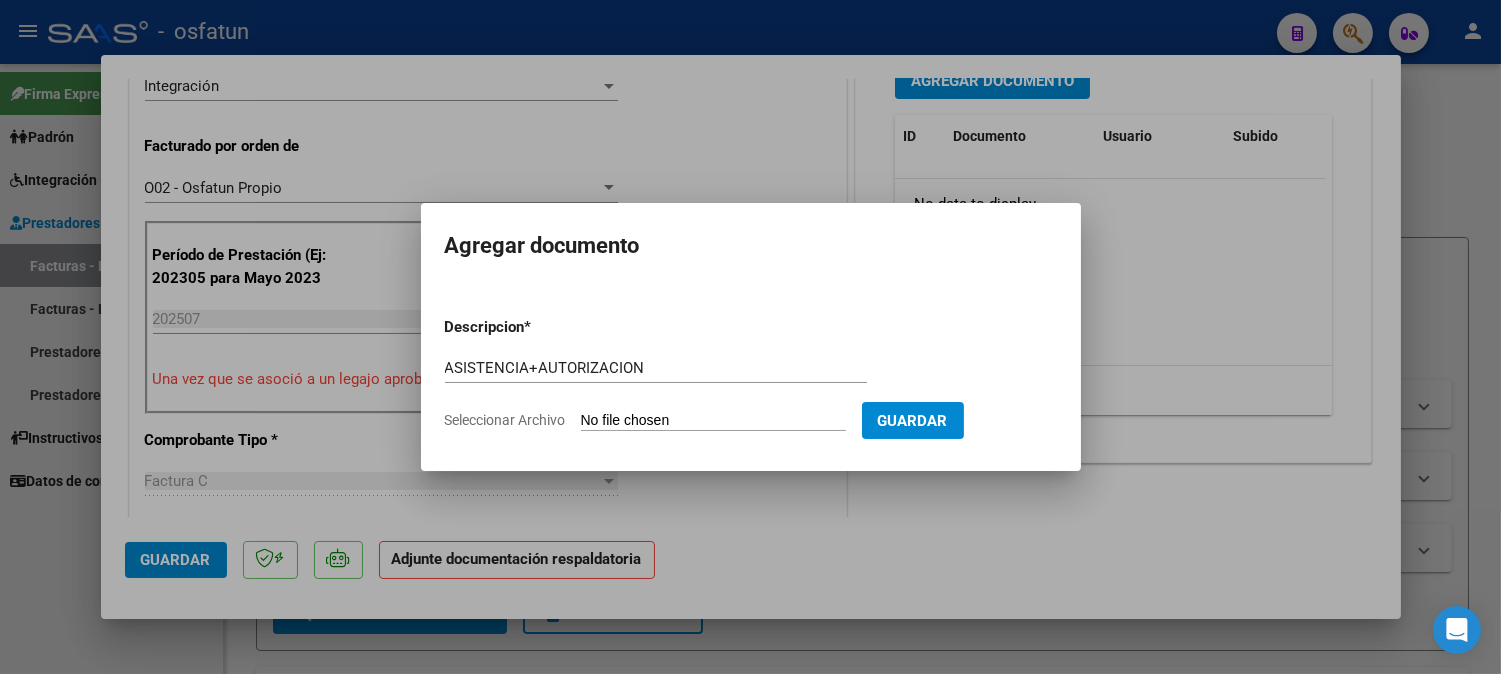 type on "C:\fakepath\ASIST+ AUT MAESTRA.pdf" 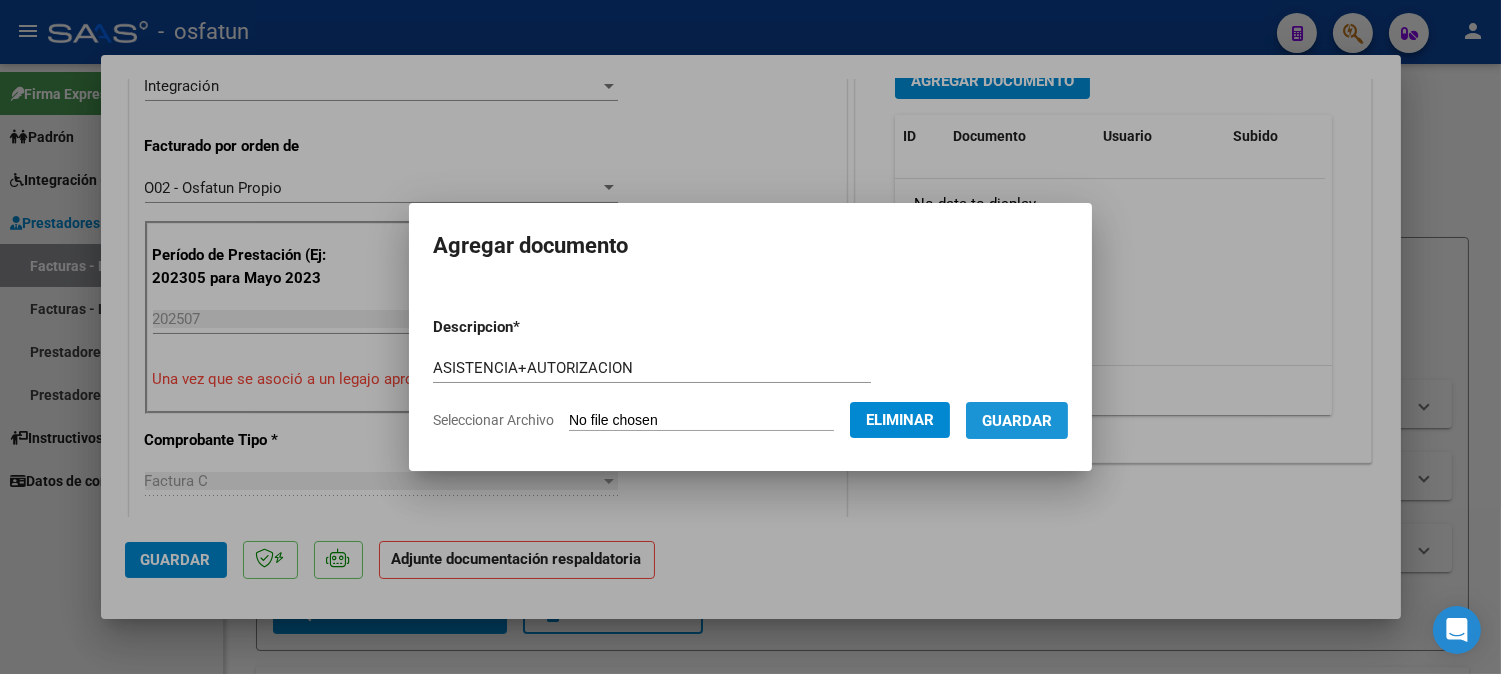 click on "Guardar" at bounding box center (1017, 420) 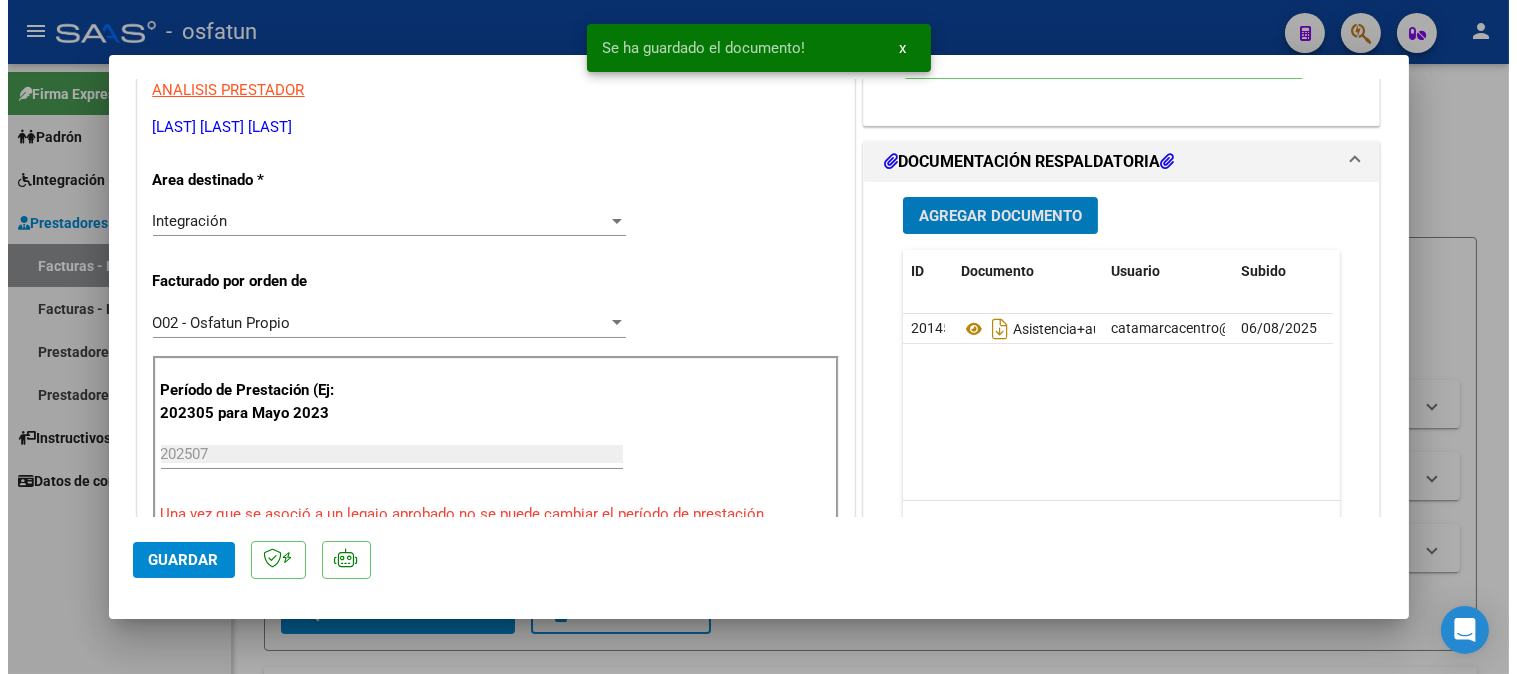 scroll, scrollTop: 0, scrollLeft: 0, axis: both 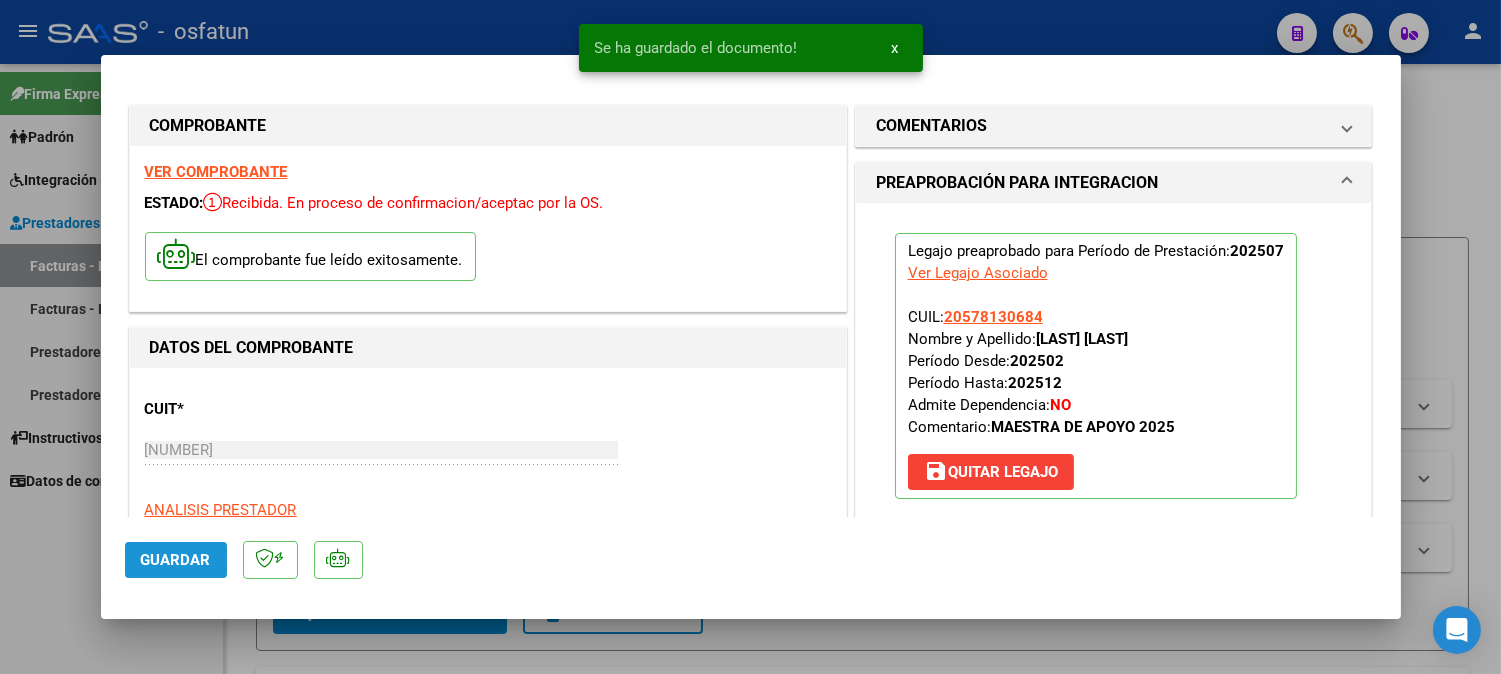 click on "Guardar" 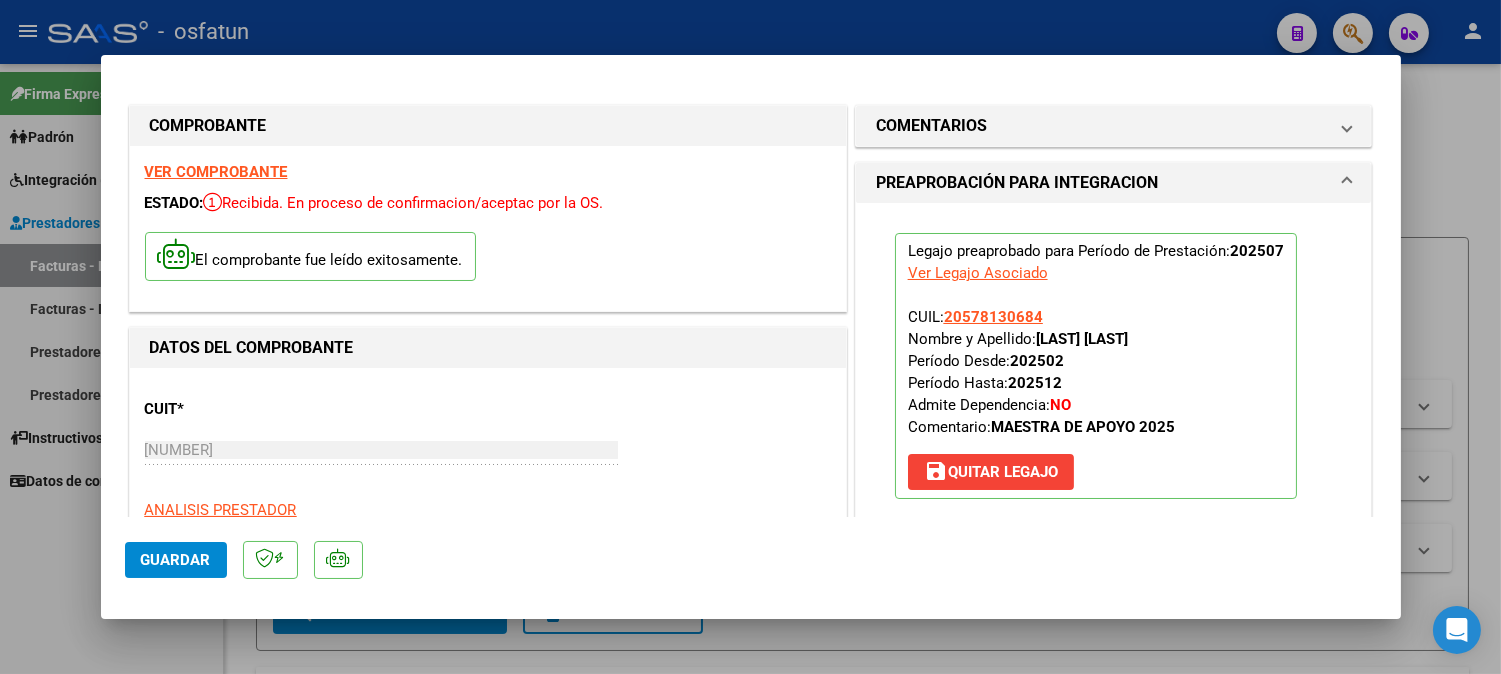 click at bounding box center [750, 337] 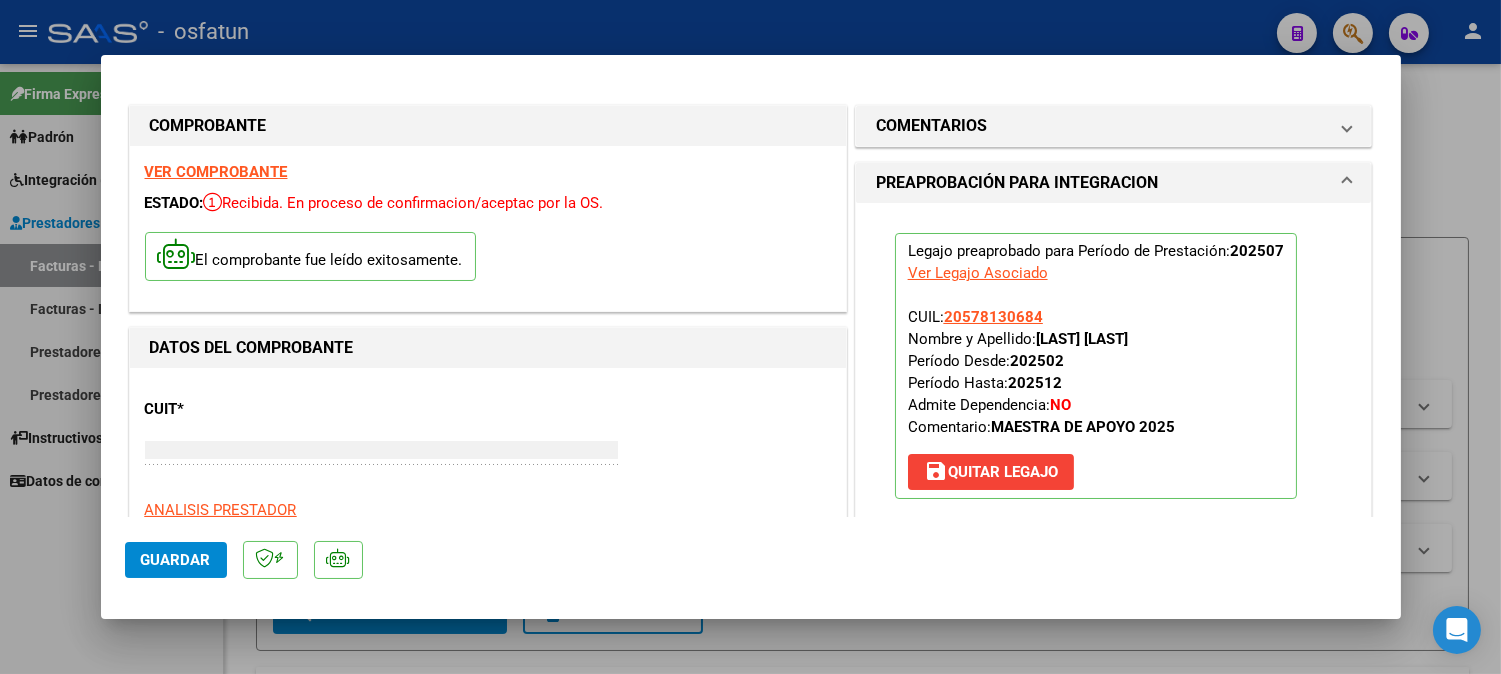 type 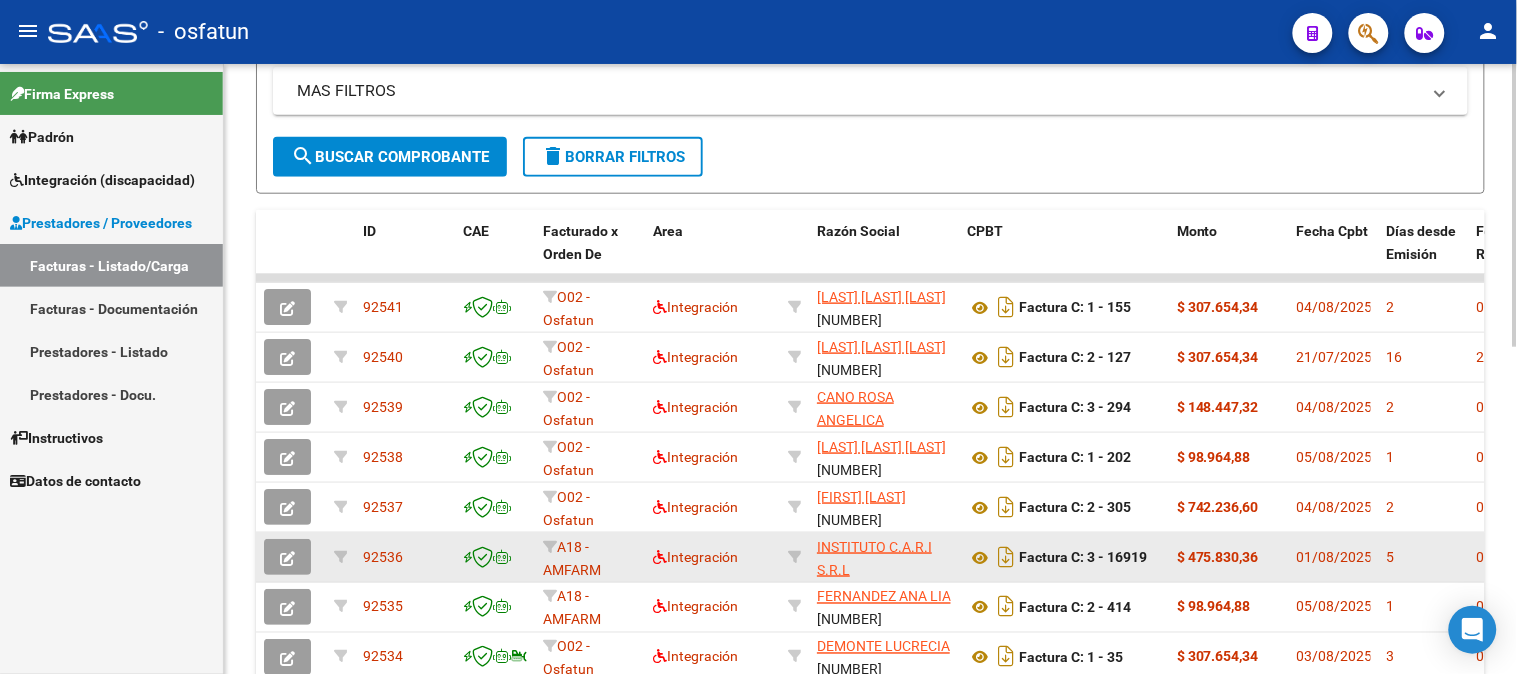 scroll, scrollTop: 444, scrollLeft: 0, axis: vertical 